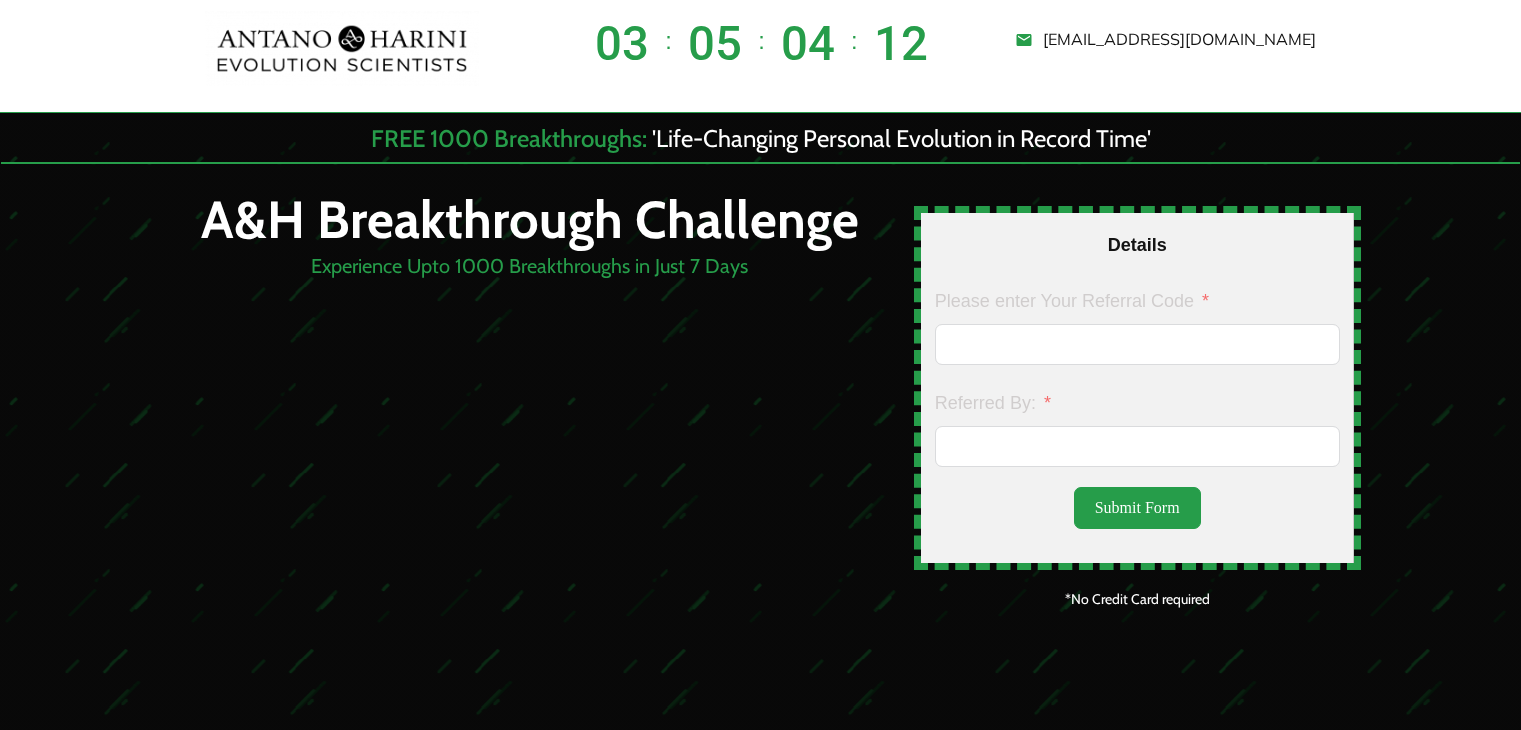 scroll, scrollTop: 0, scrollLeft: 0, axis: both 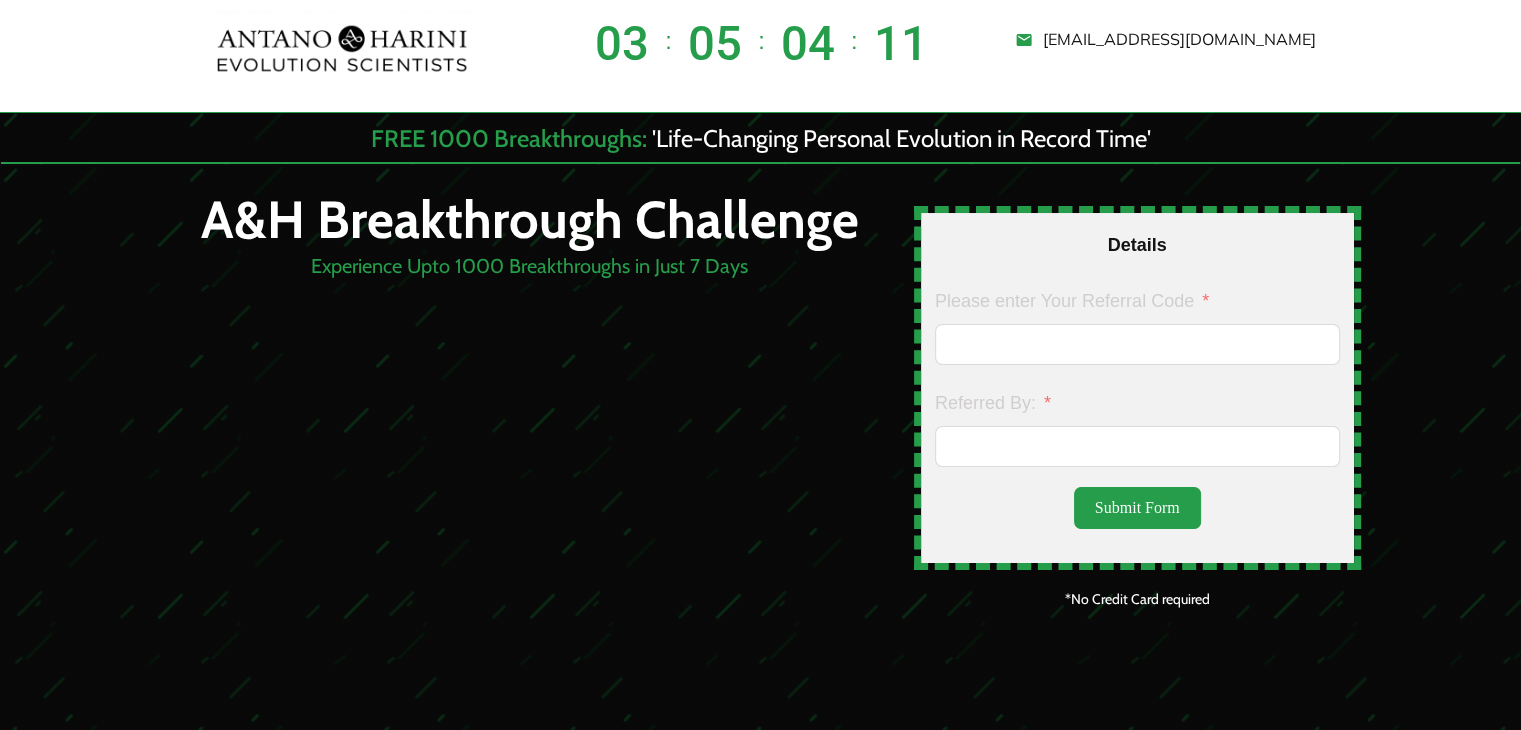 click on "Please enter Your Referral Code" at bounding box center [1137, 324] 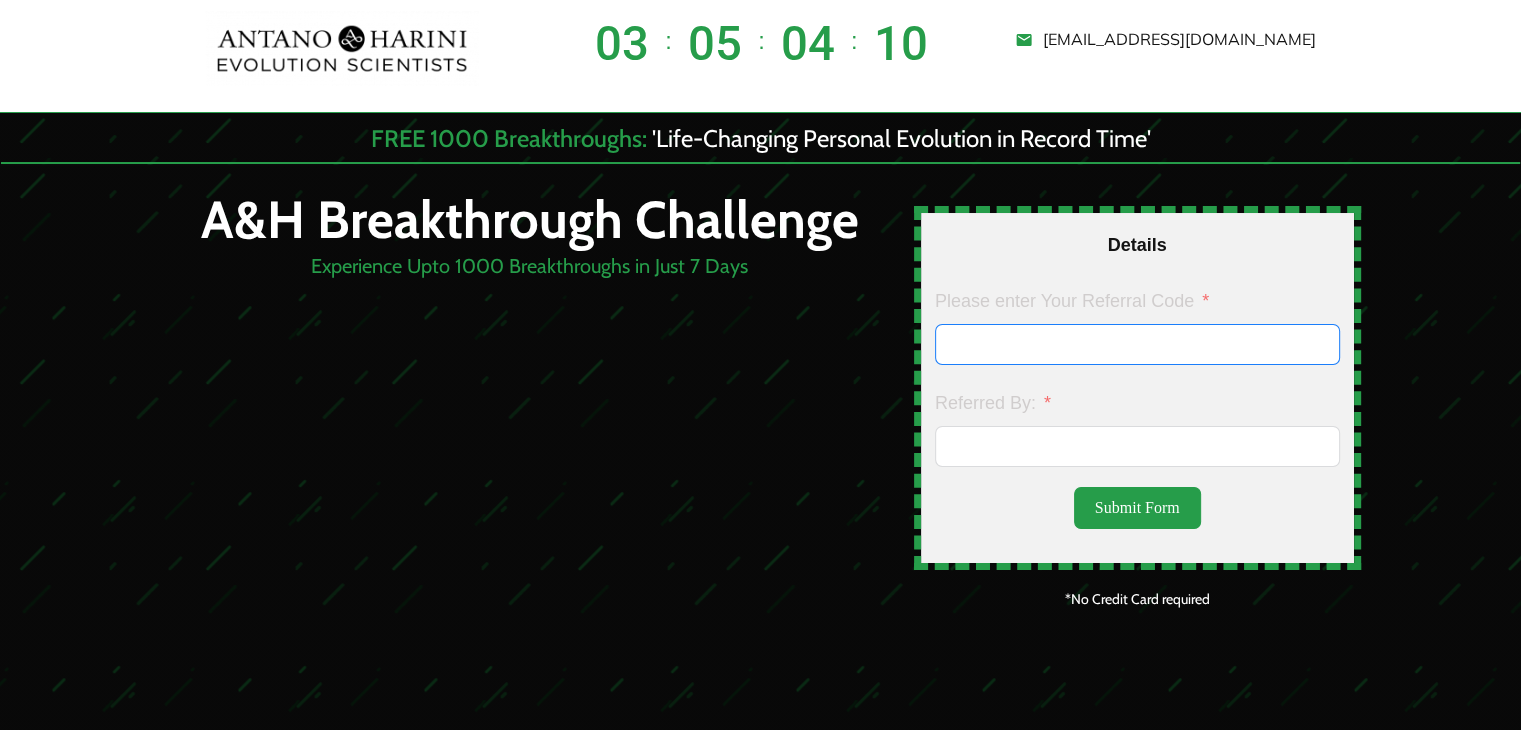 click on "Please enter Your Referral Code" at bounding box center [1137, 344] 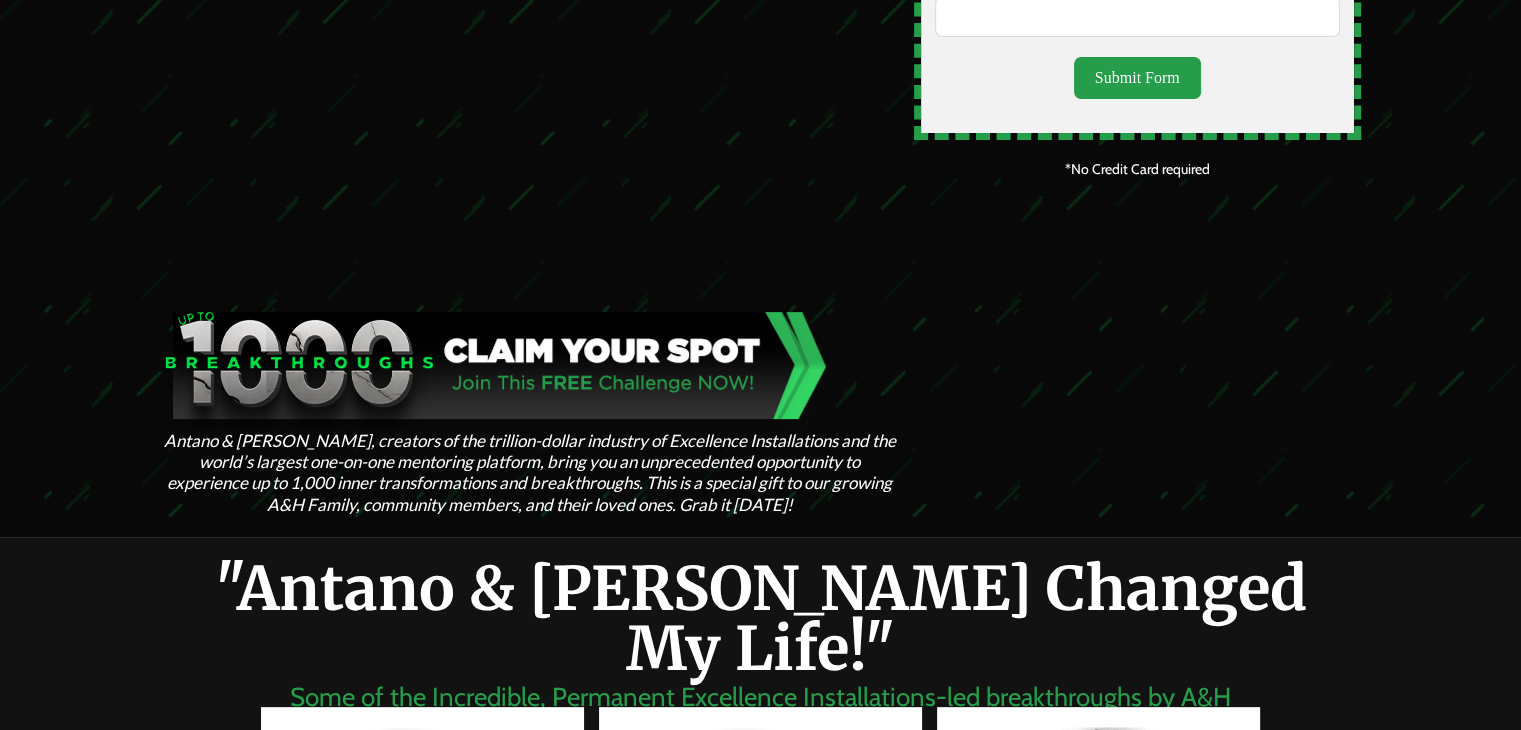 scroll, scrollTop: 432, scrollLeft: 0, axis: vertical 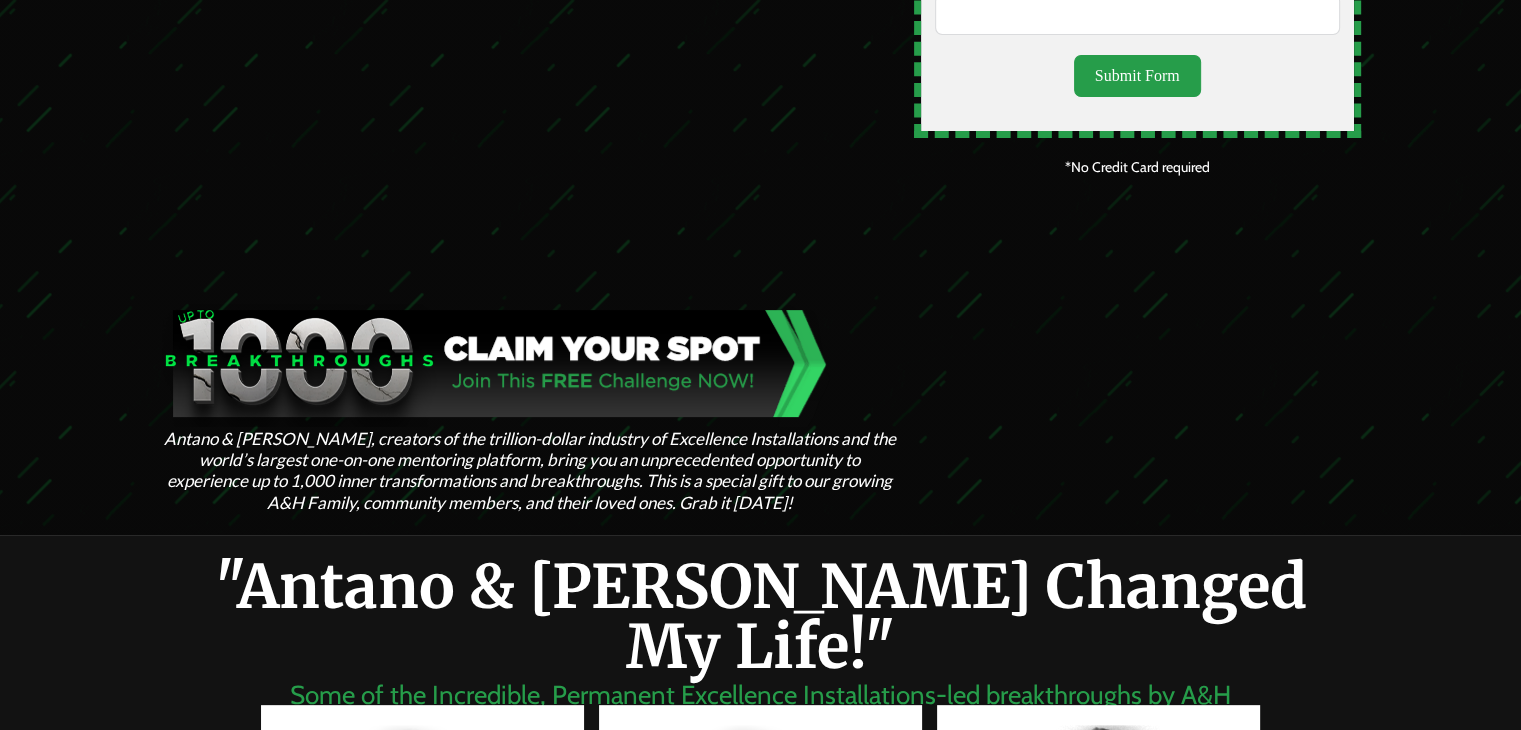 click at bounding box center (760, 134) 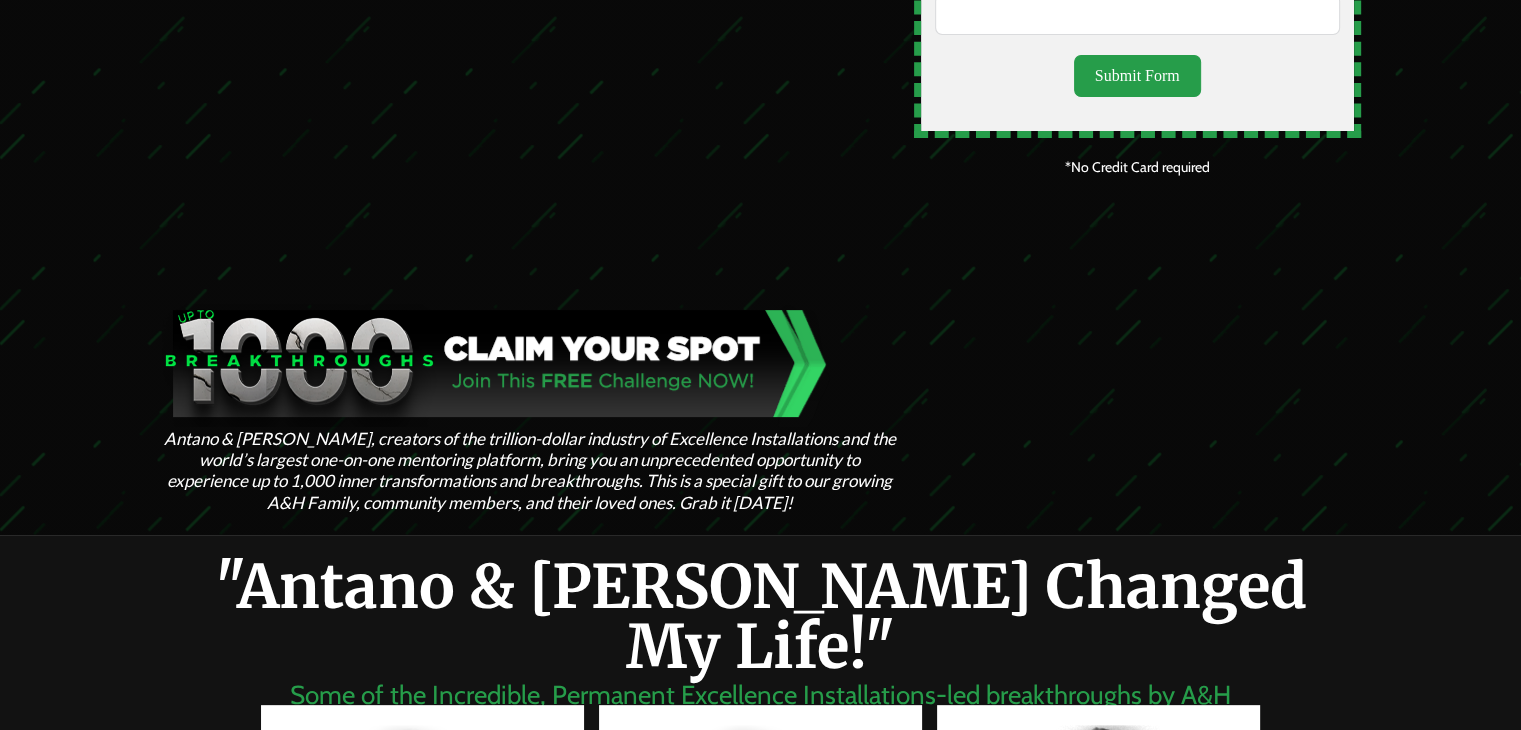 scroll, scrollTop: 0, scrollLeft: 0, axis: both 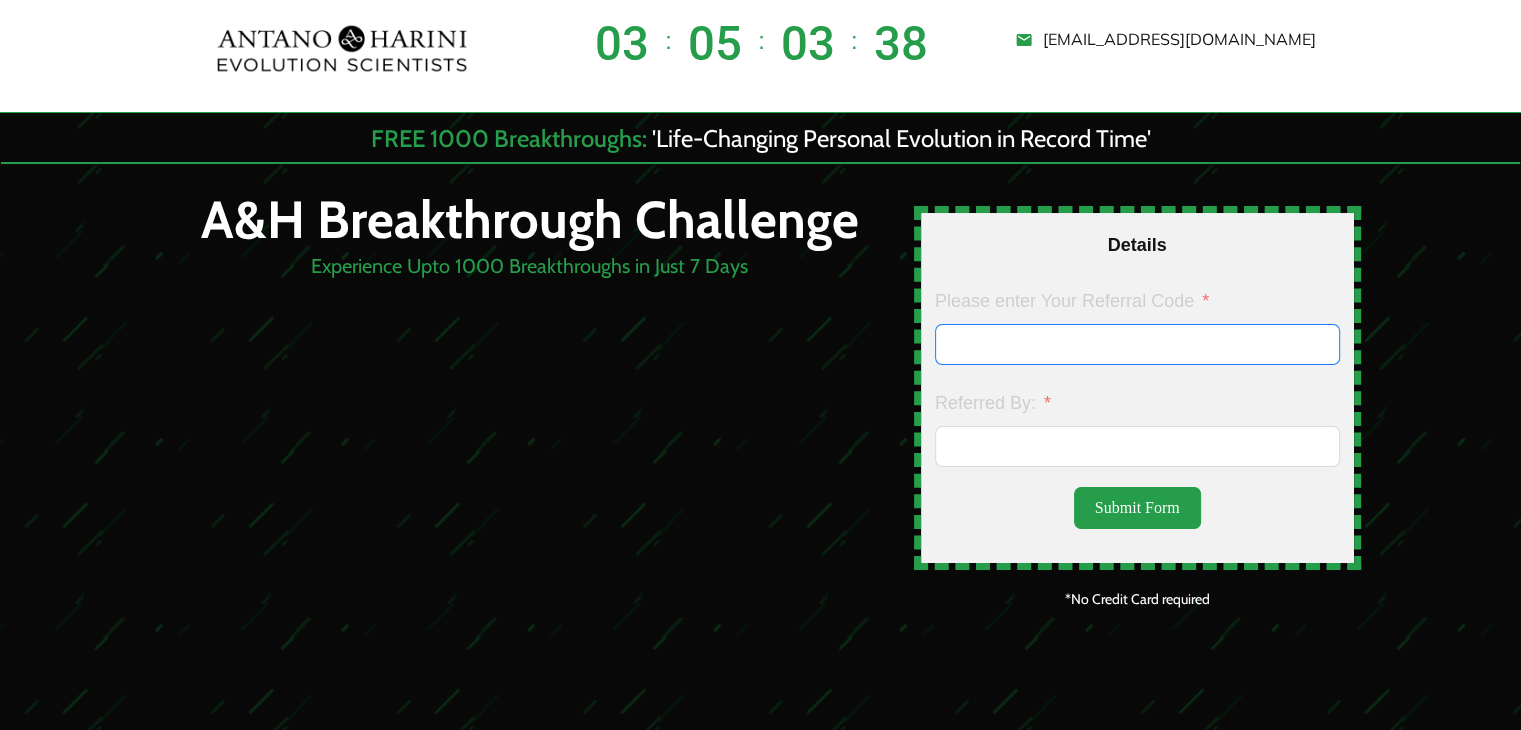 click on "Please enter Your Referral Code" at bounding box center [1137, 344] 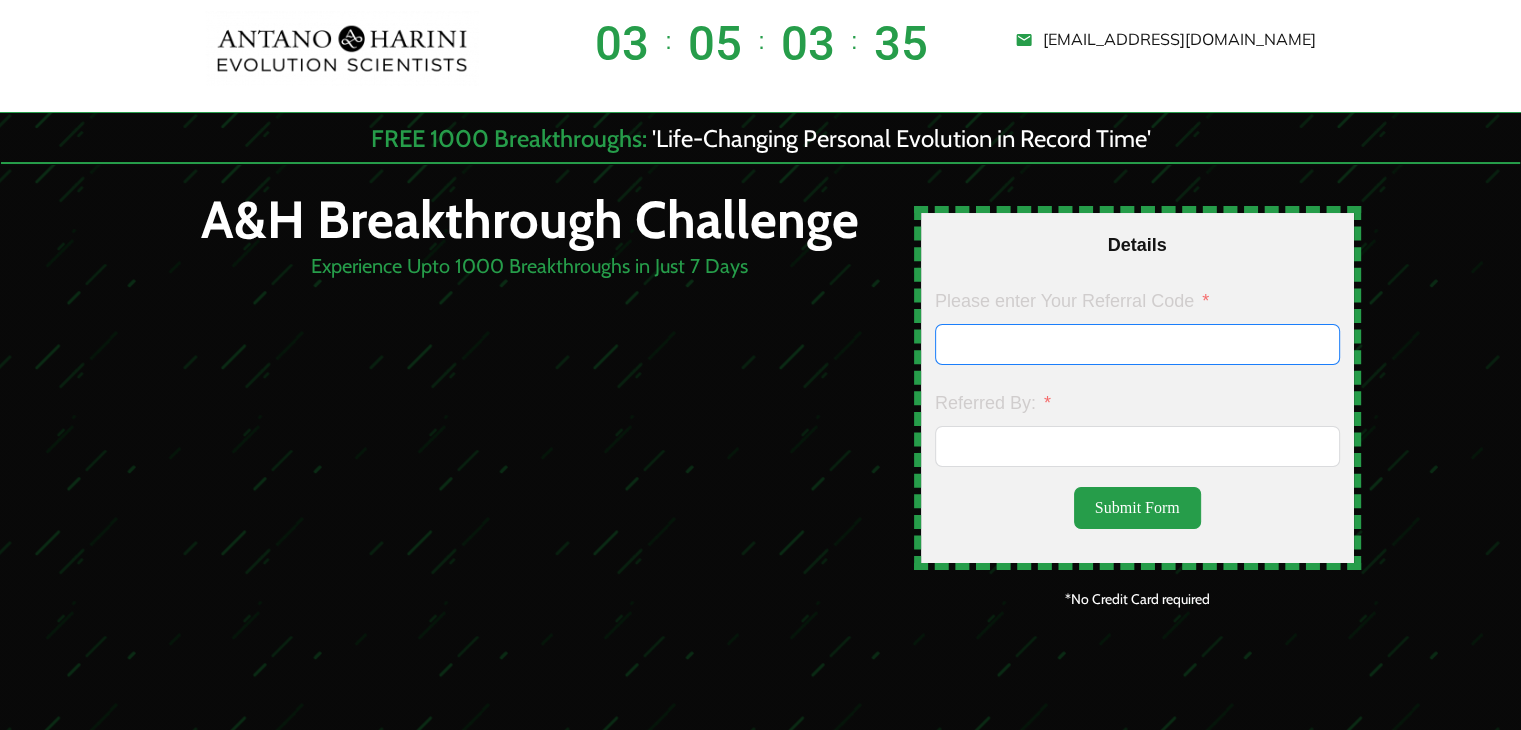 paste on "*********" 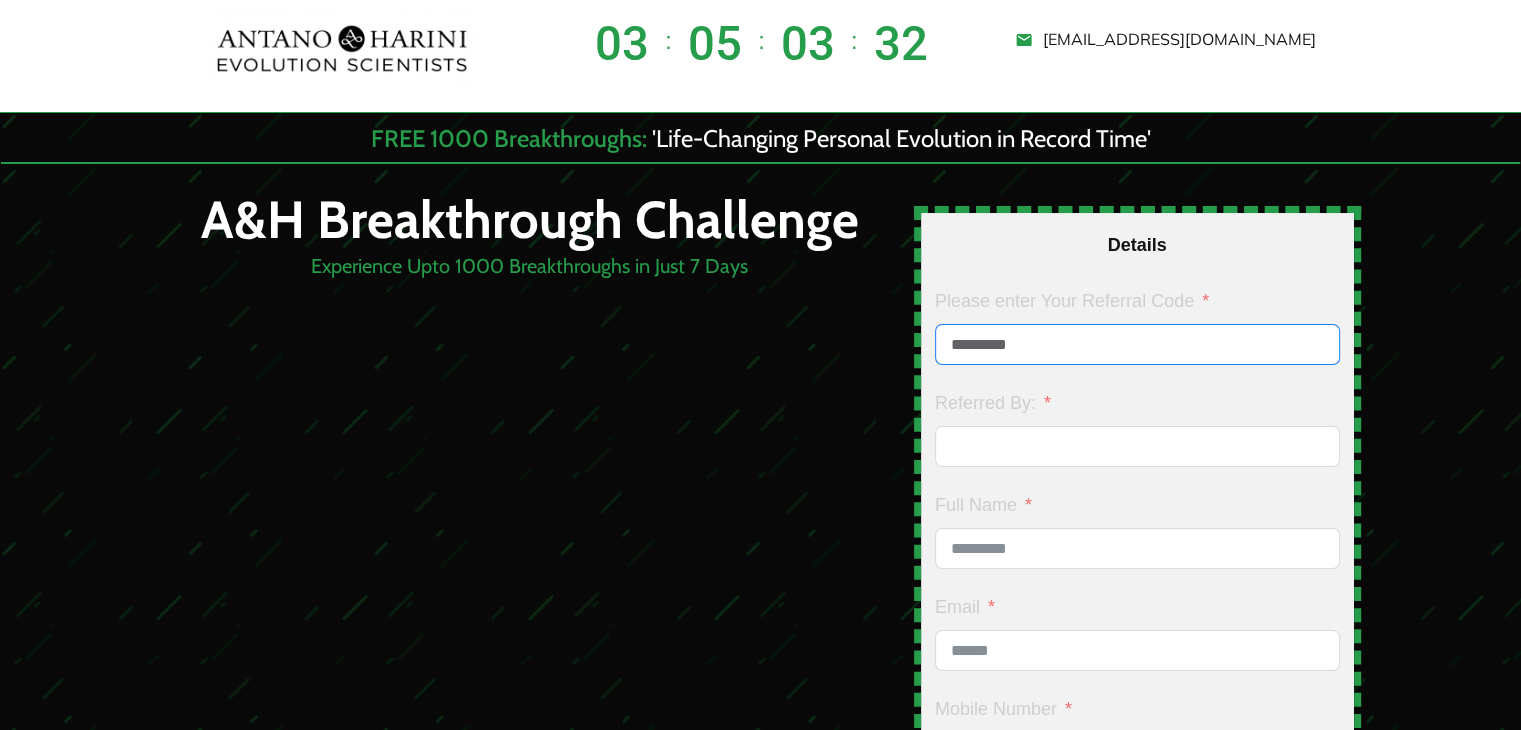 type on "*********" 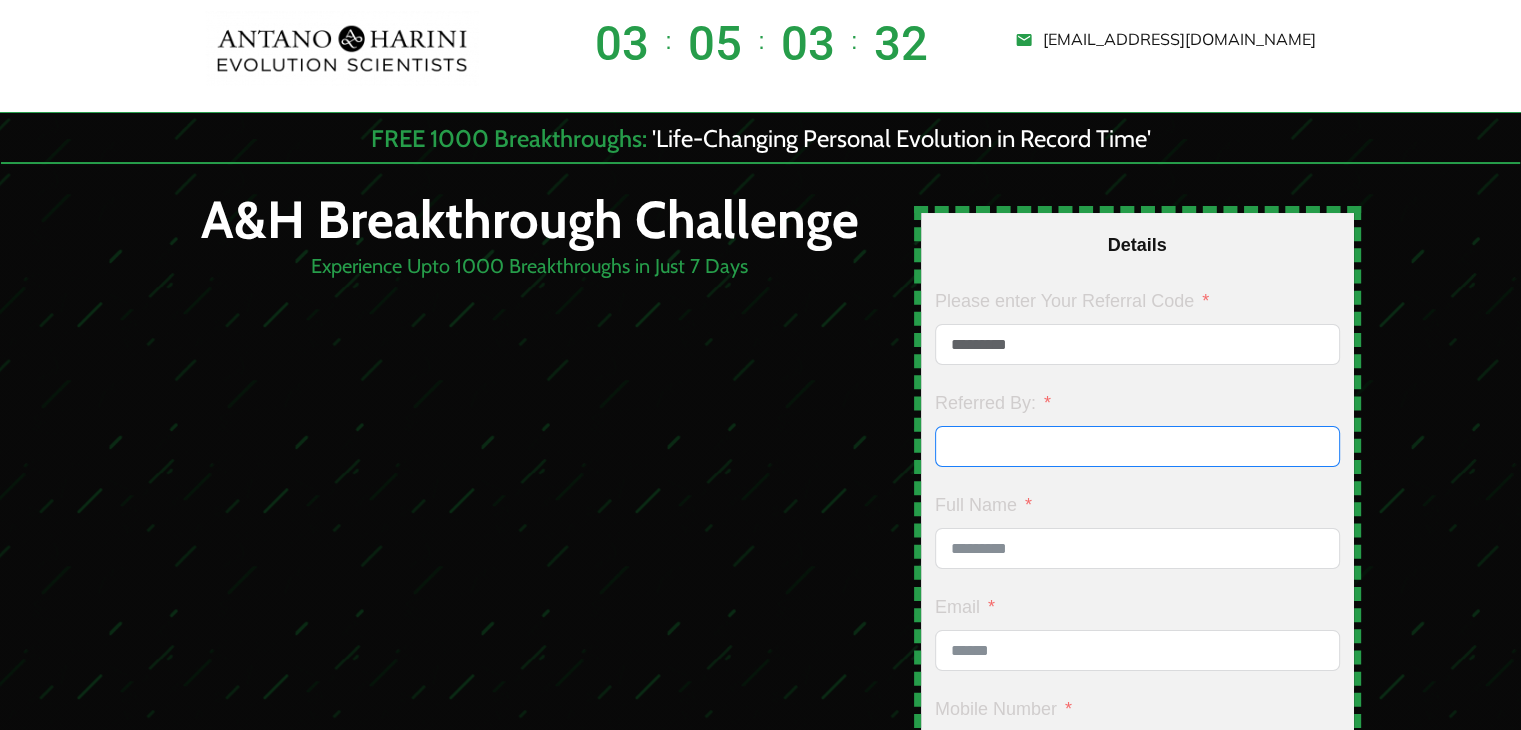 click on "Referred By:" at bounding box center (1137, 446) 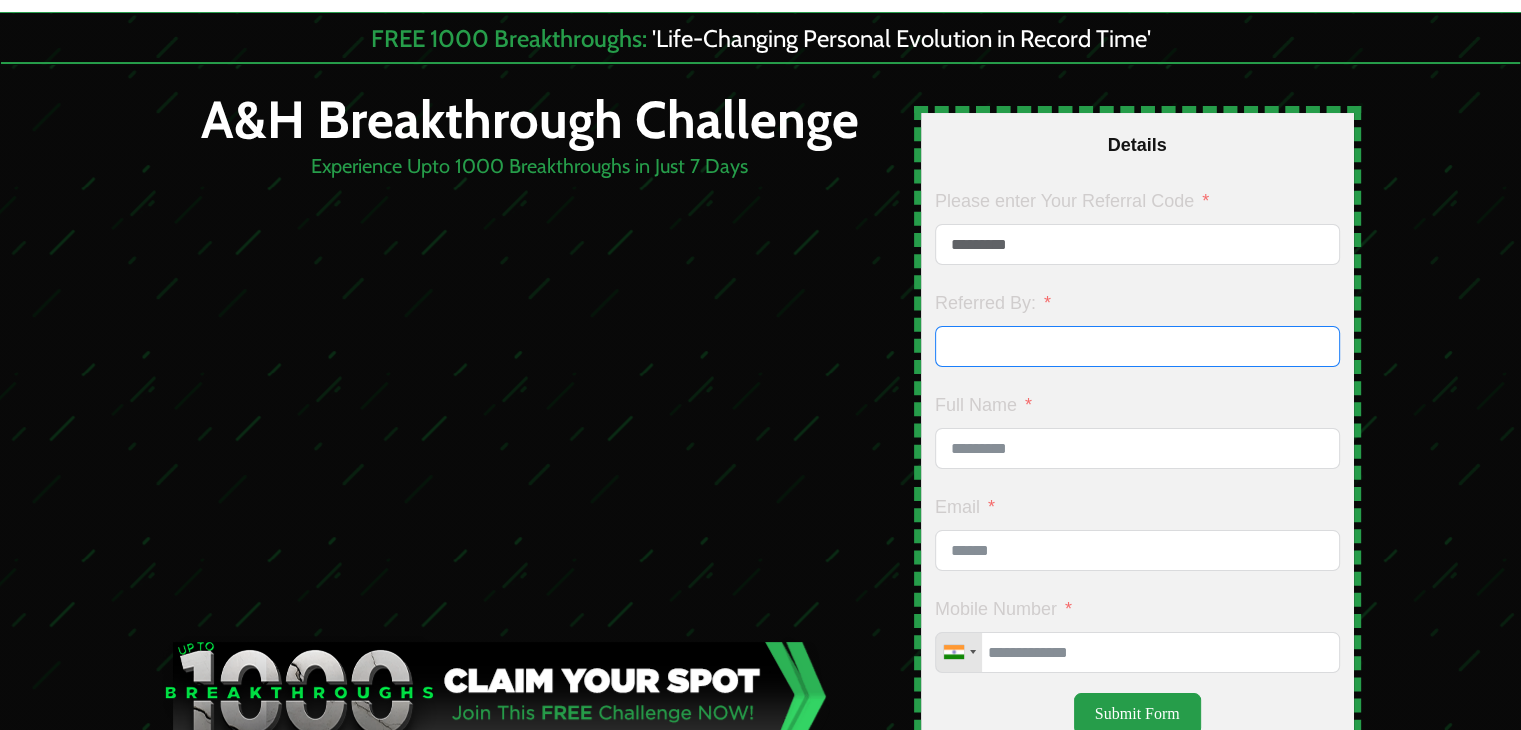scroll, scrollTop: 128, scrollLeft: 0, axis: vertical 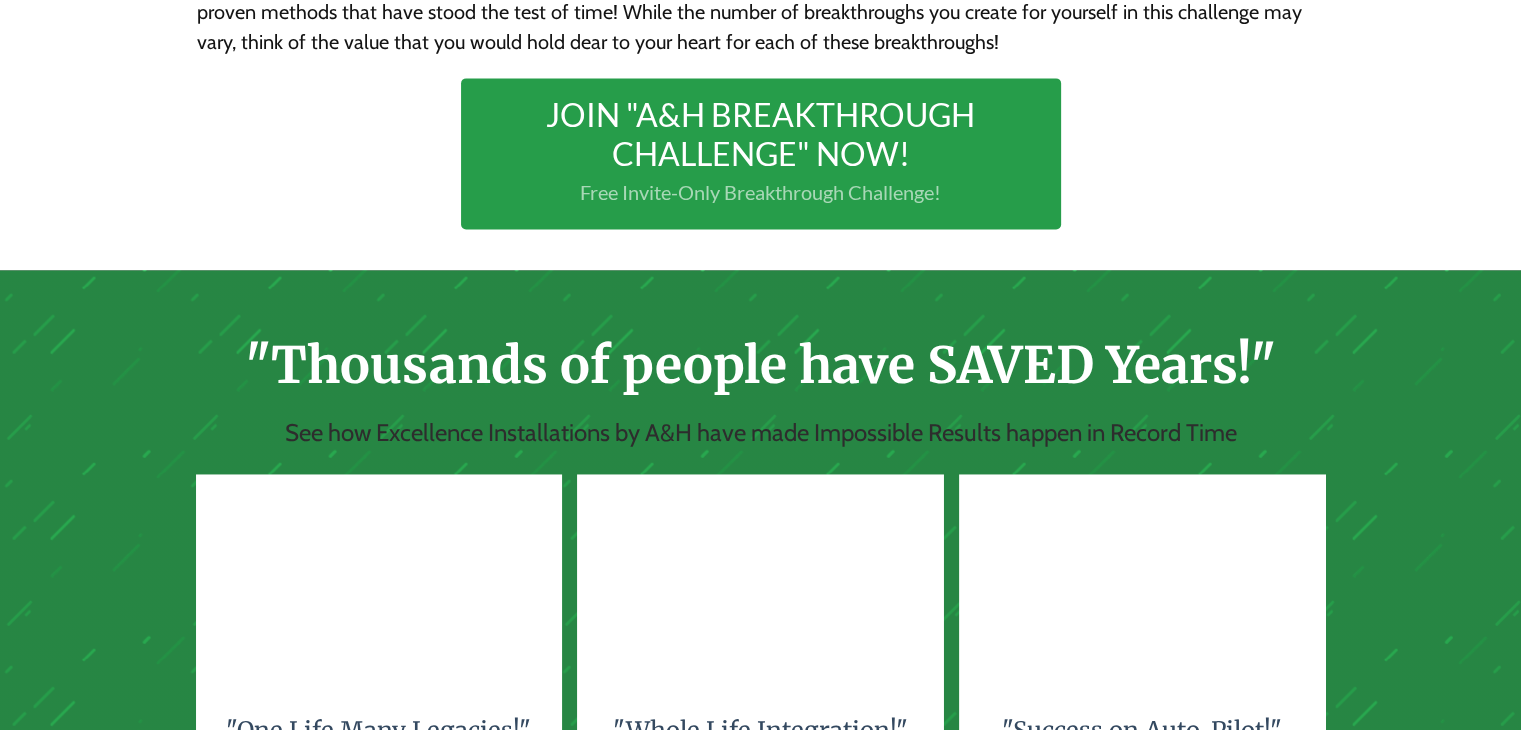 click on "JOIN "A&H BREAKTHROUGH CHALLENGE" NOW!" at bounding box center (761, 134) 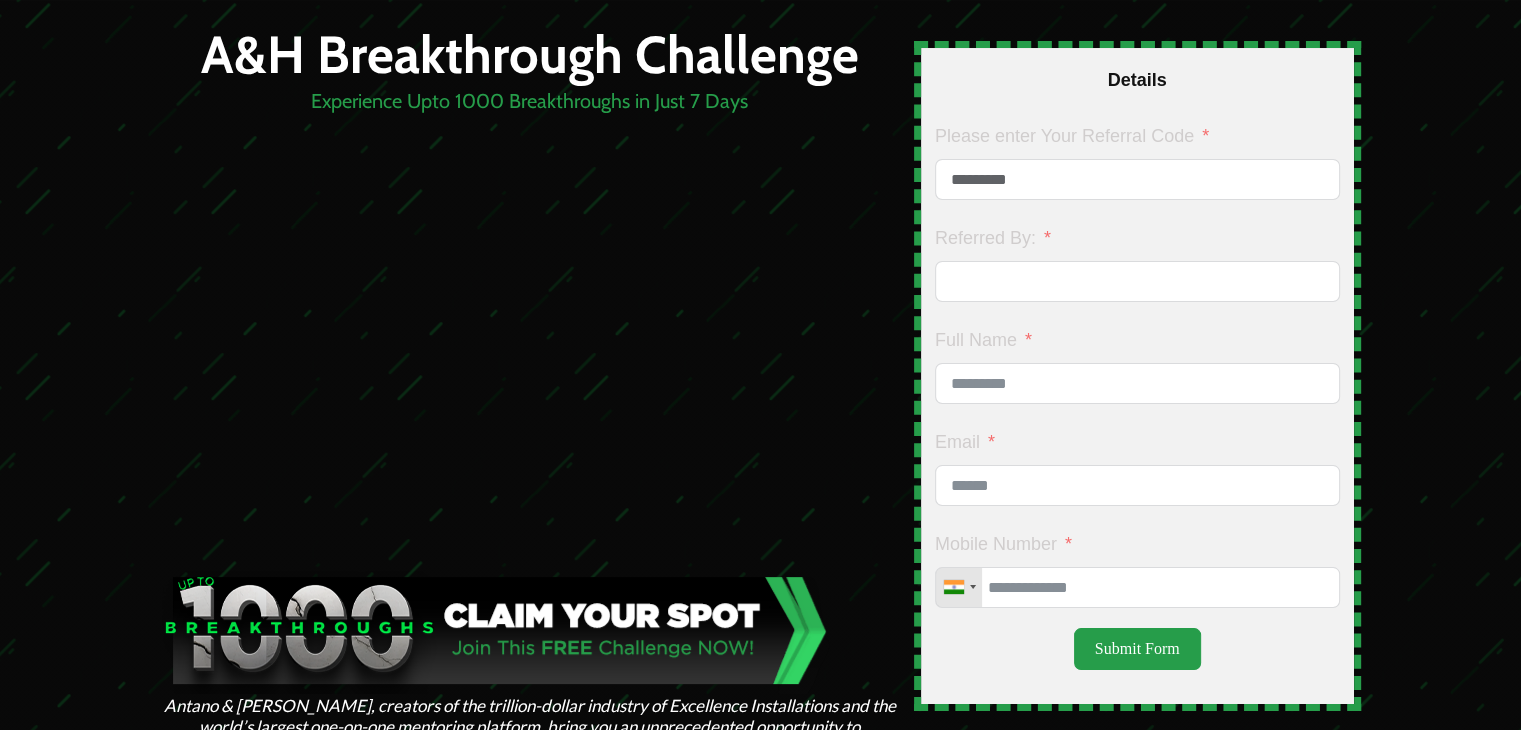 scroll, scrollTop: 172, scrollLeft: 0, axis: vertical 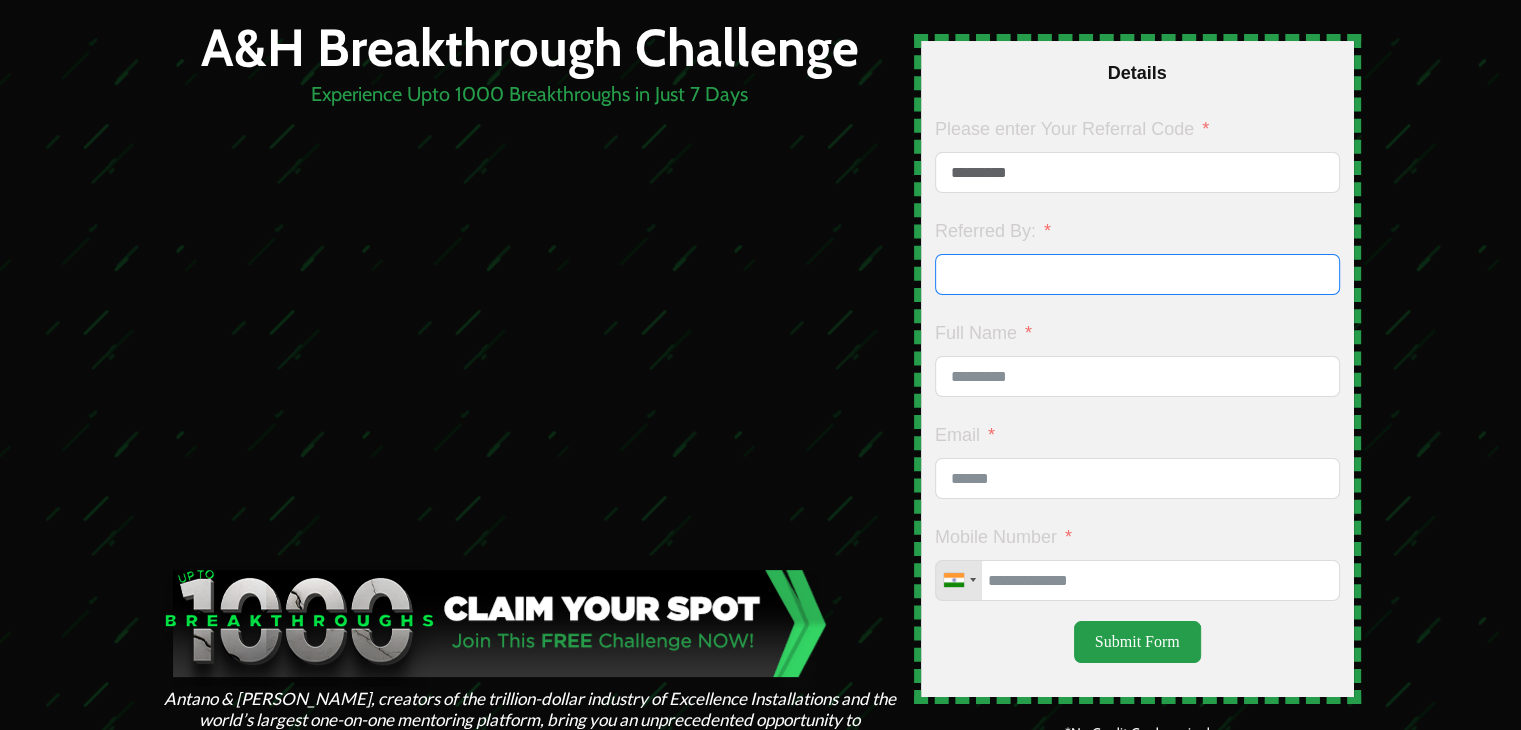 click on "Referred By:" at bounding box center [1137, 274] 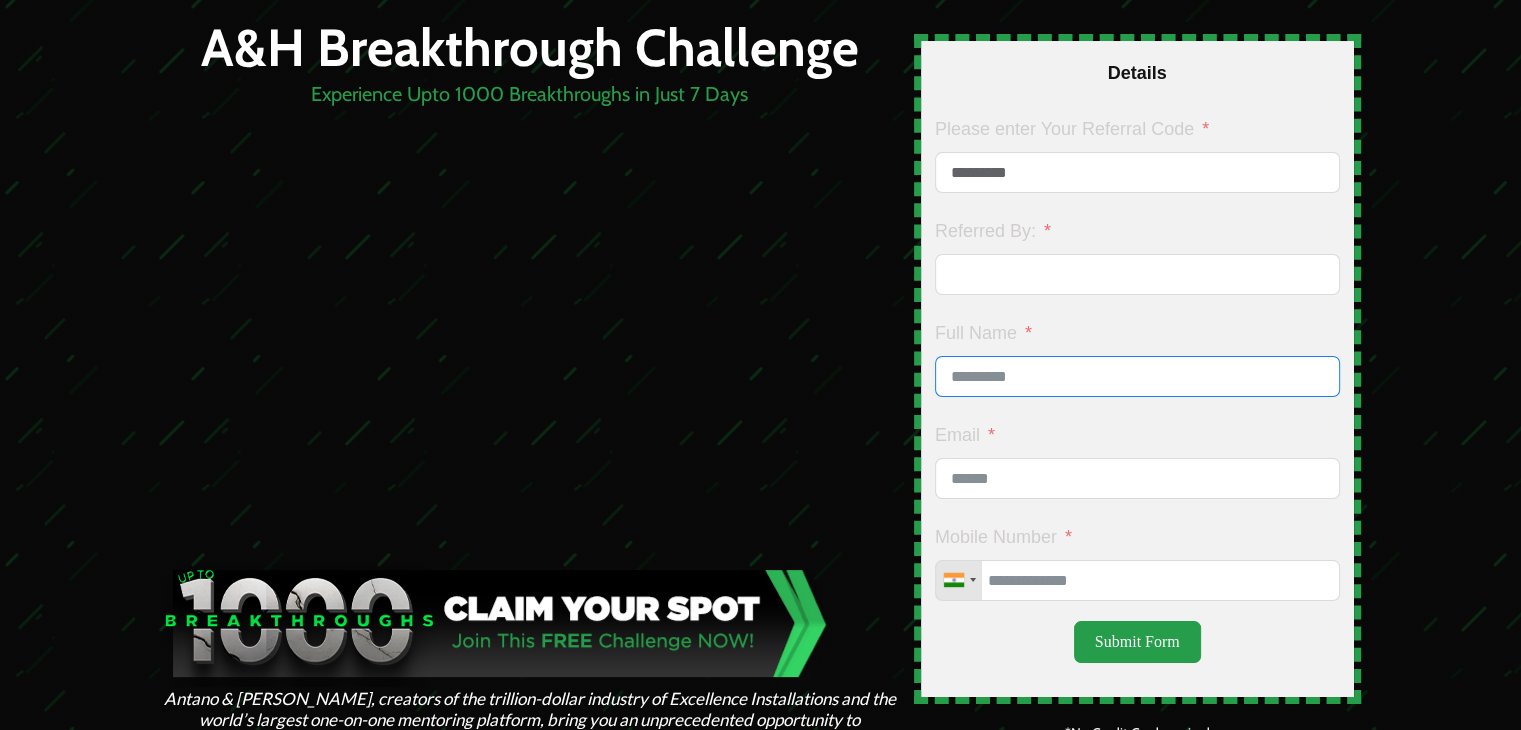 click on "Full Name" at bounding box center [1137, 376] 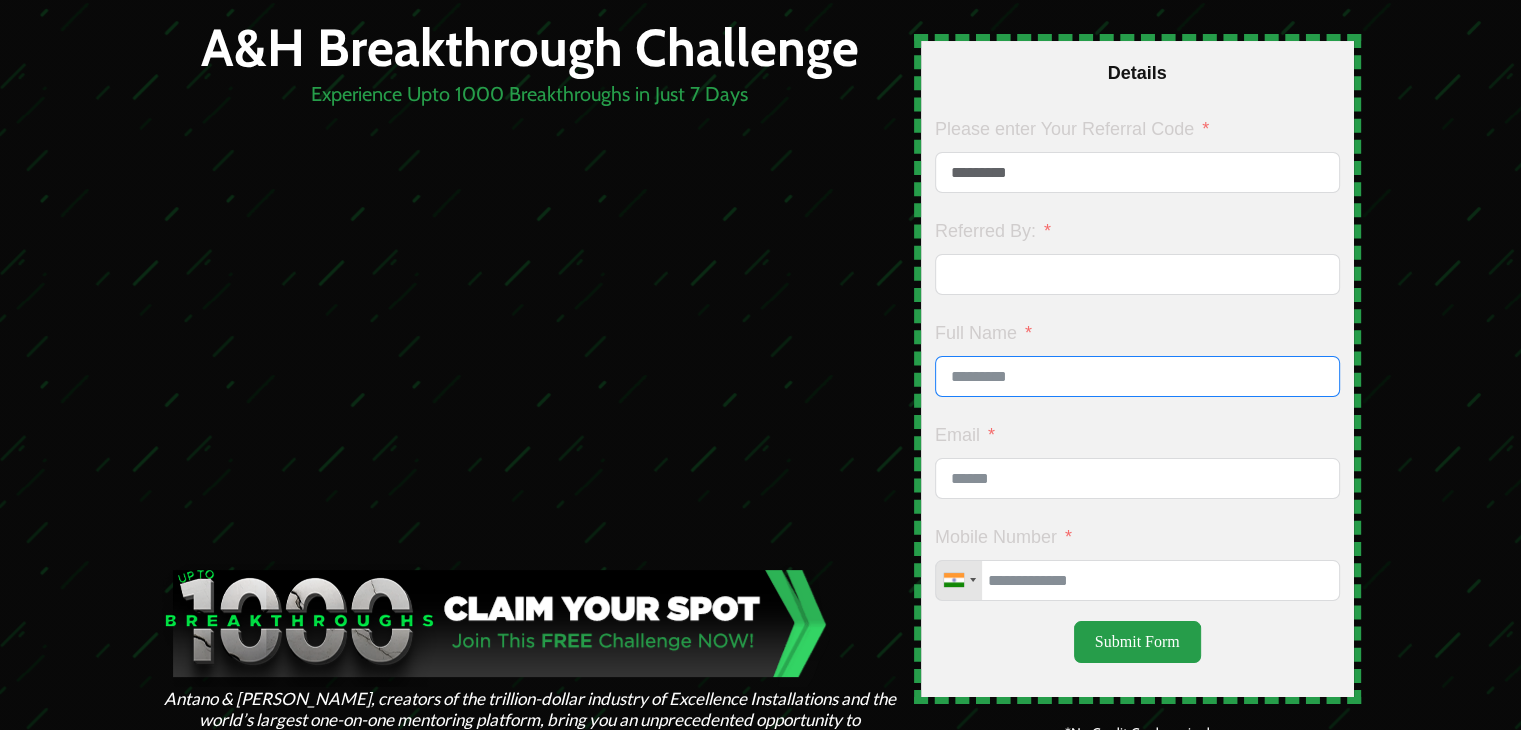 type on "**********" 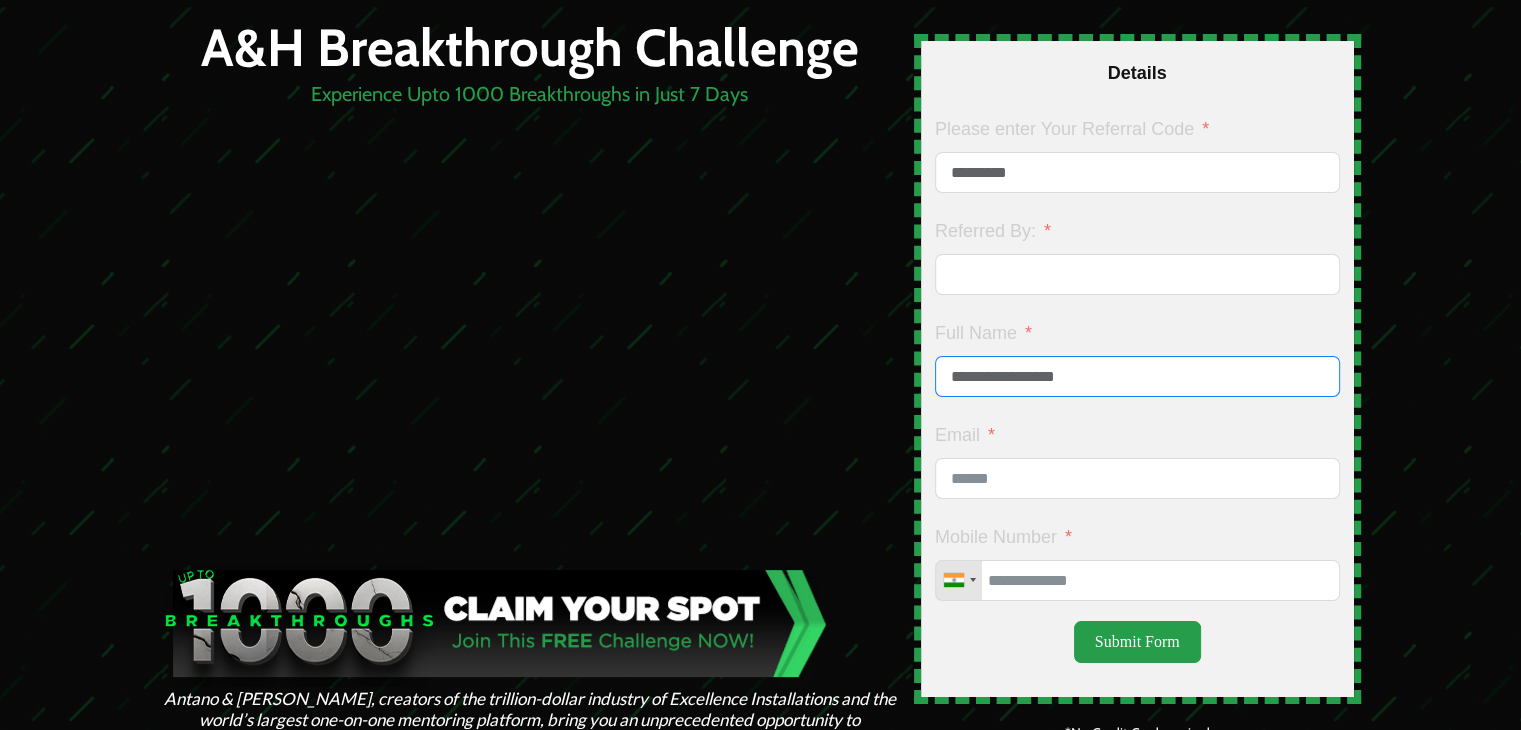 type on "**********" 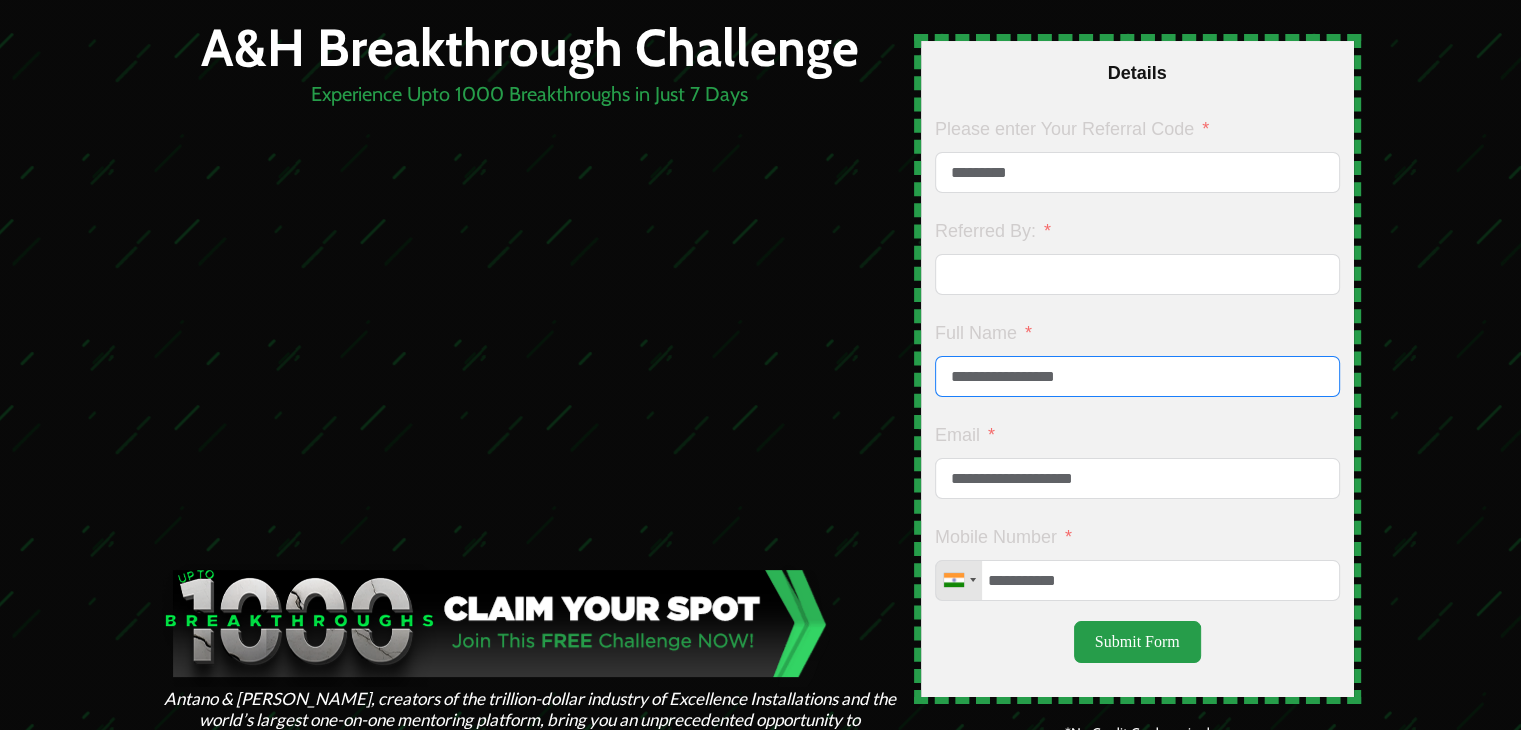 type on "**********" 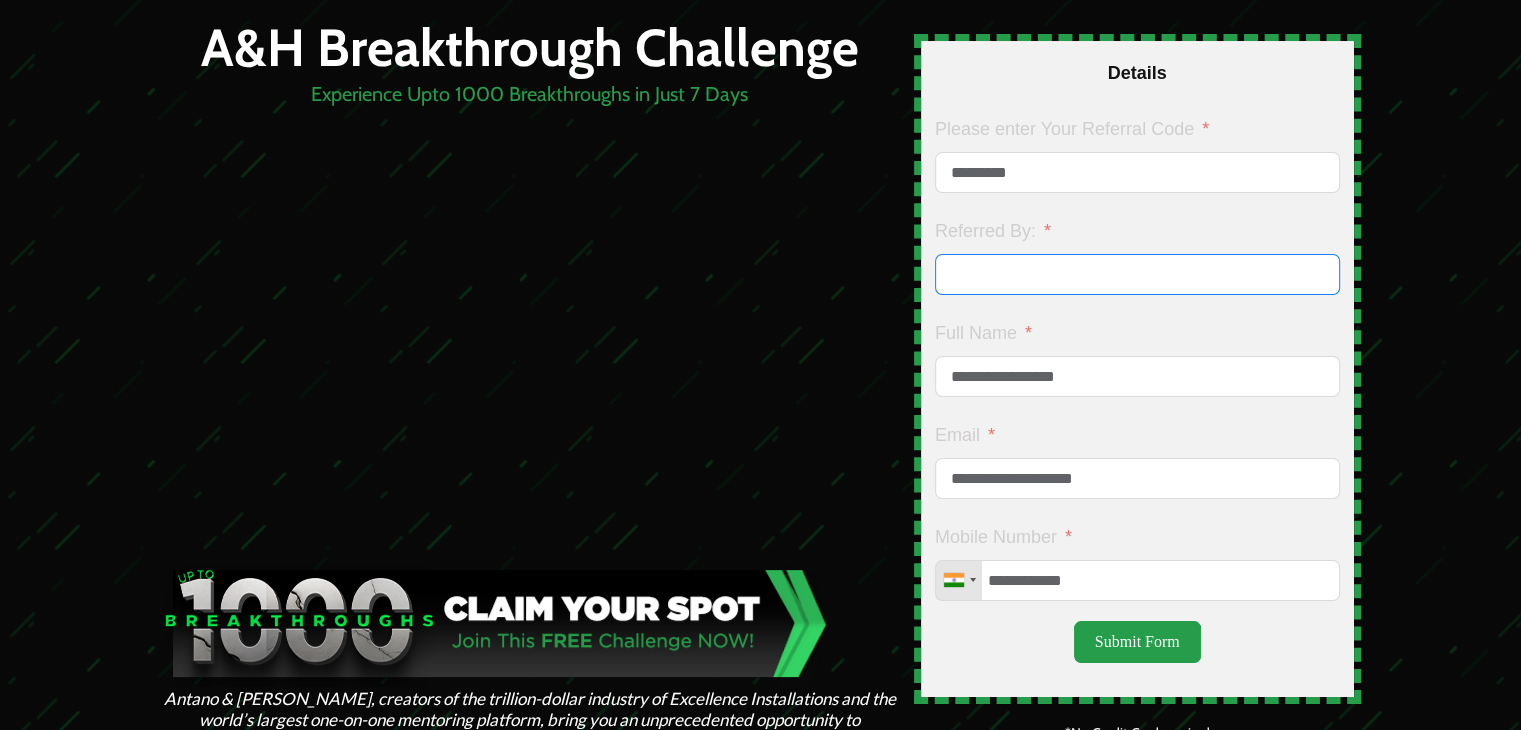 click on "Referred By:" at bounding box center (1137, 274) 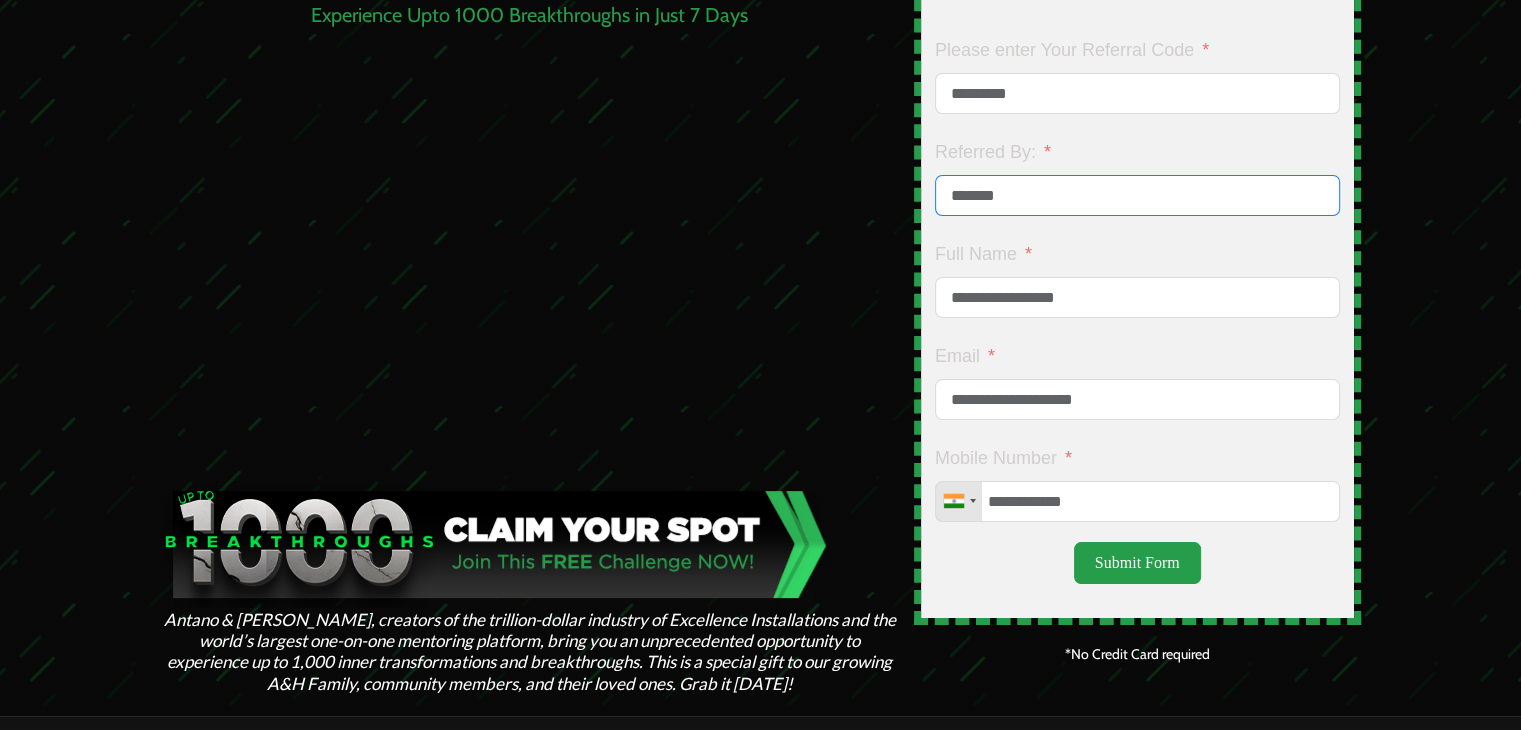 scroll, scrollTop: 280, scrollLeft: 0, axis: vertical 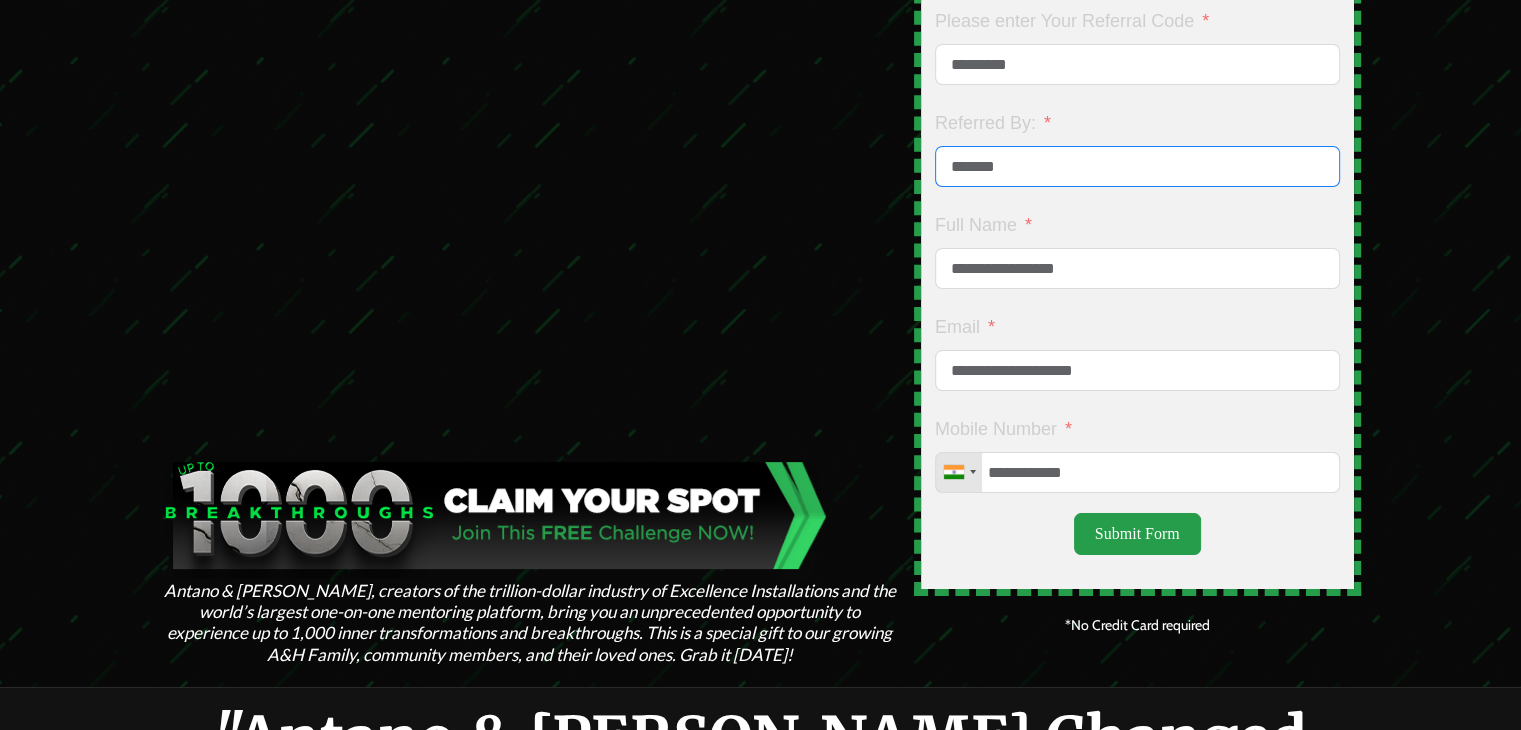 type on "*******" 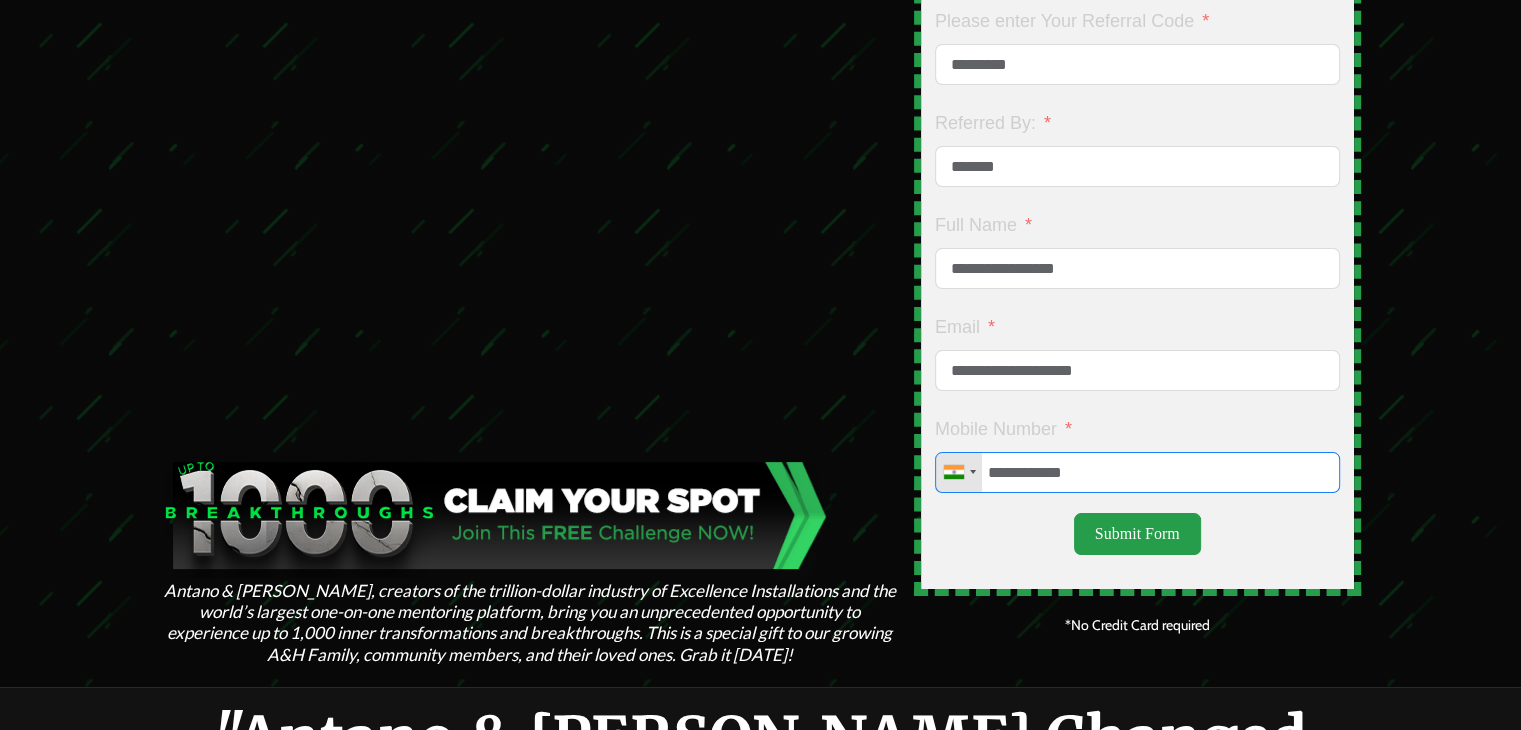 click on "**********" at bounding box center [1137, 472] 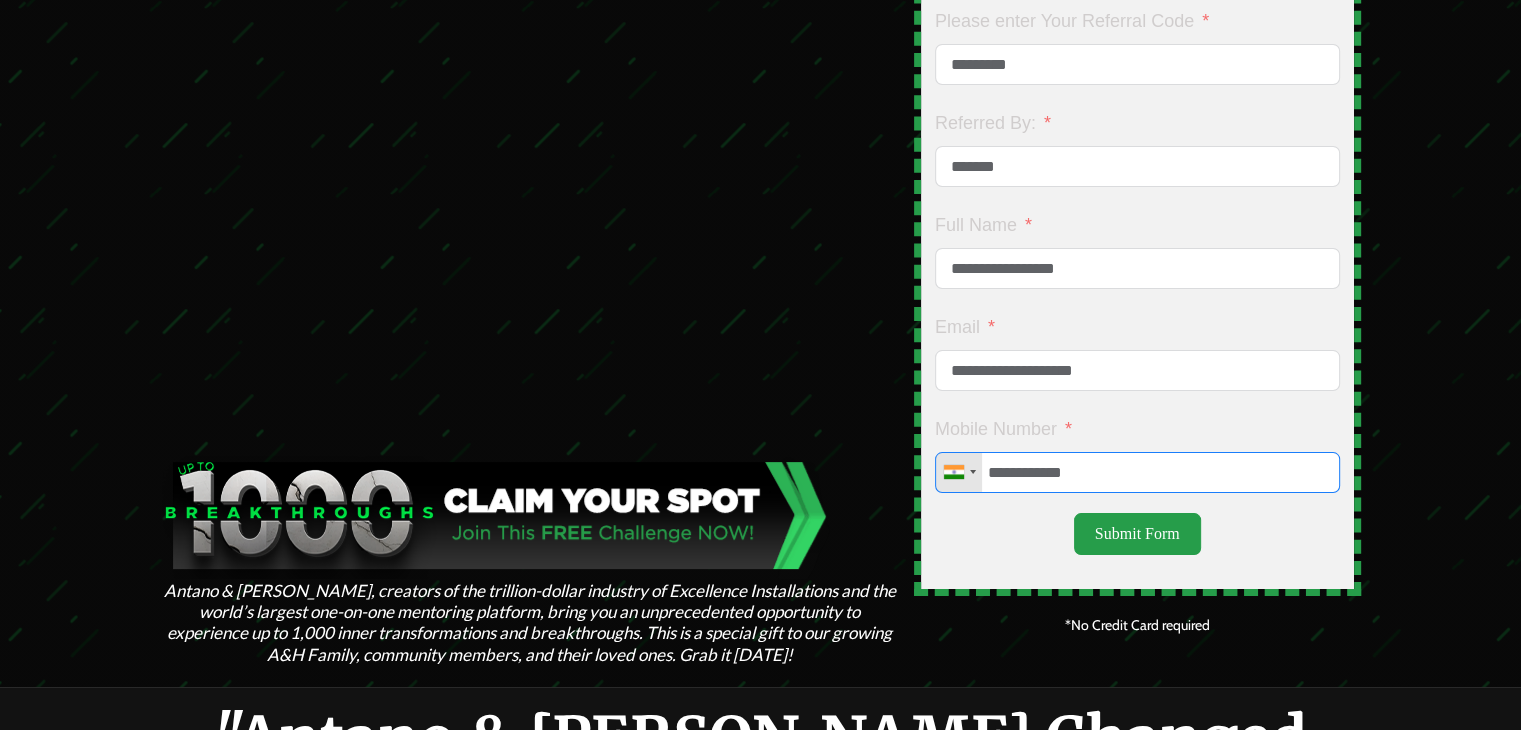 click on "**********" at bounding box center (1137, 472) 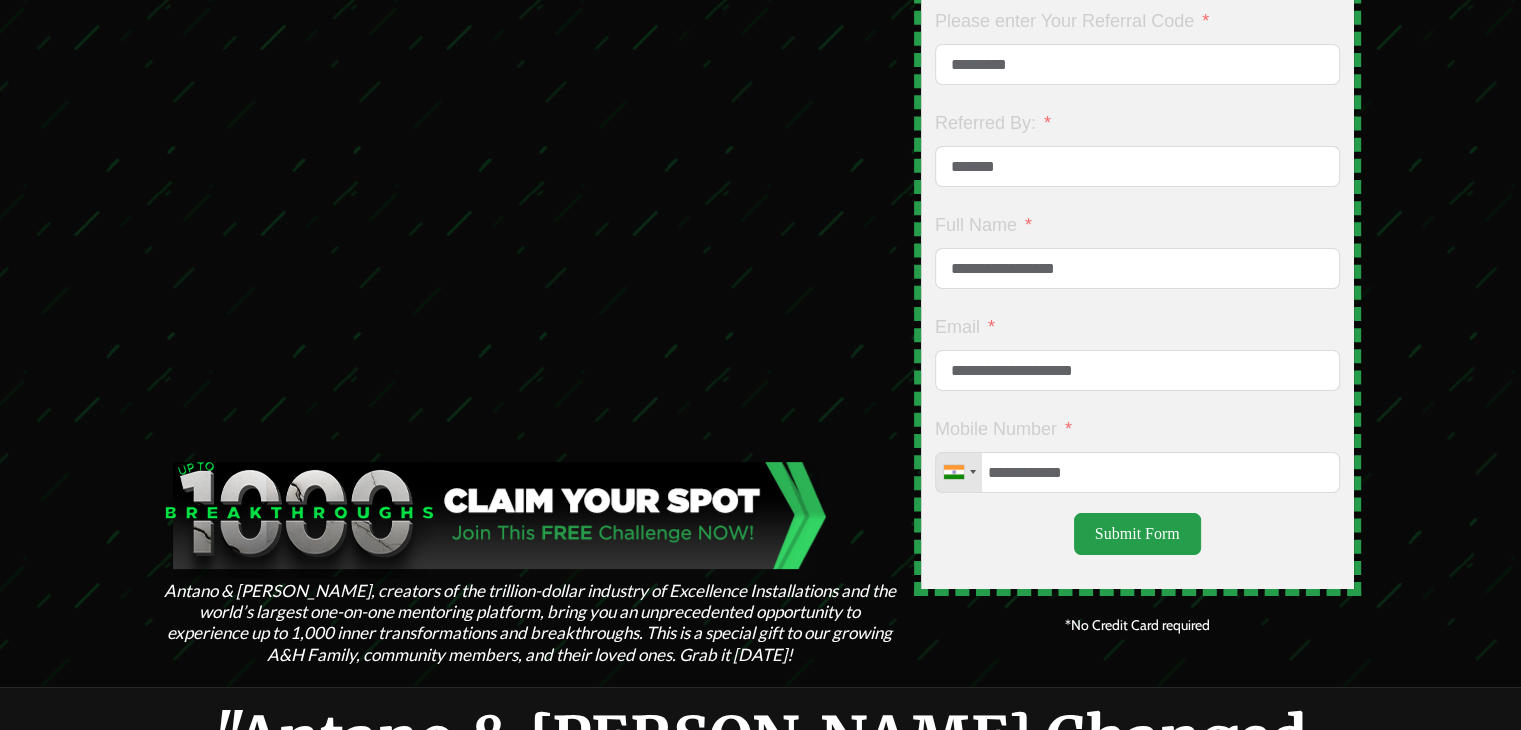 click on "Submit Form" at bounding box center (1137, 534) 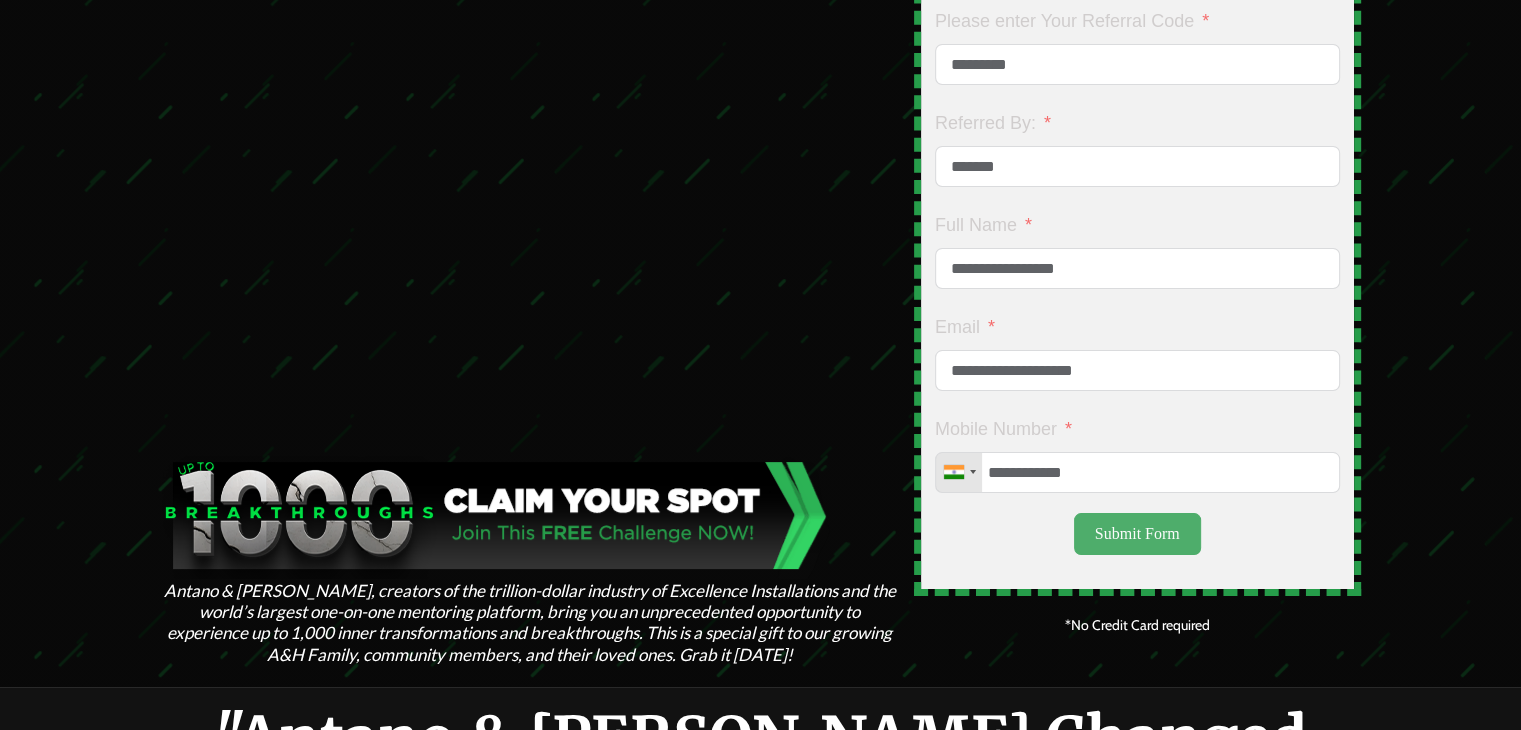 click on "Submit Form" at bounding box center (1137, 534) 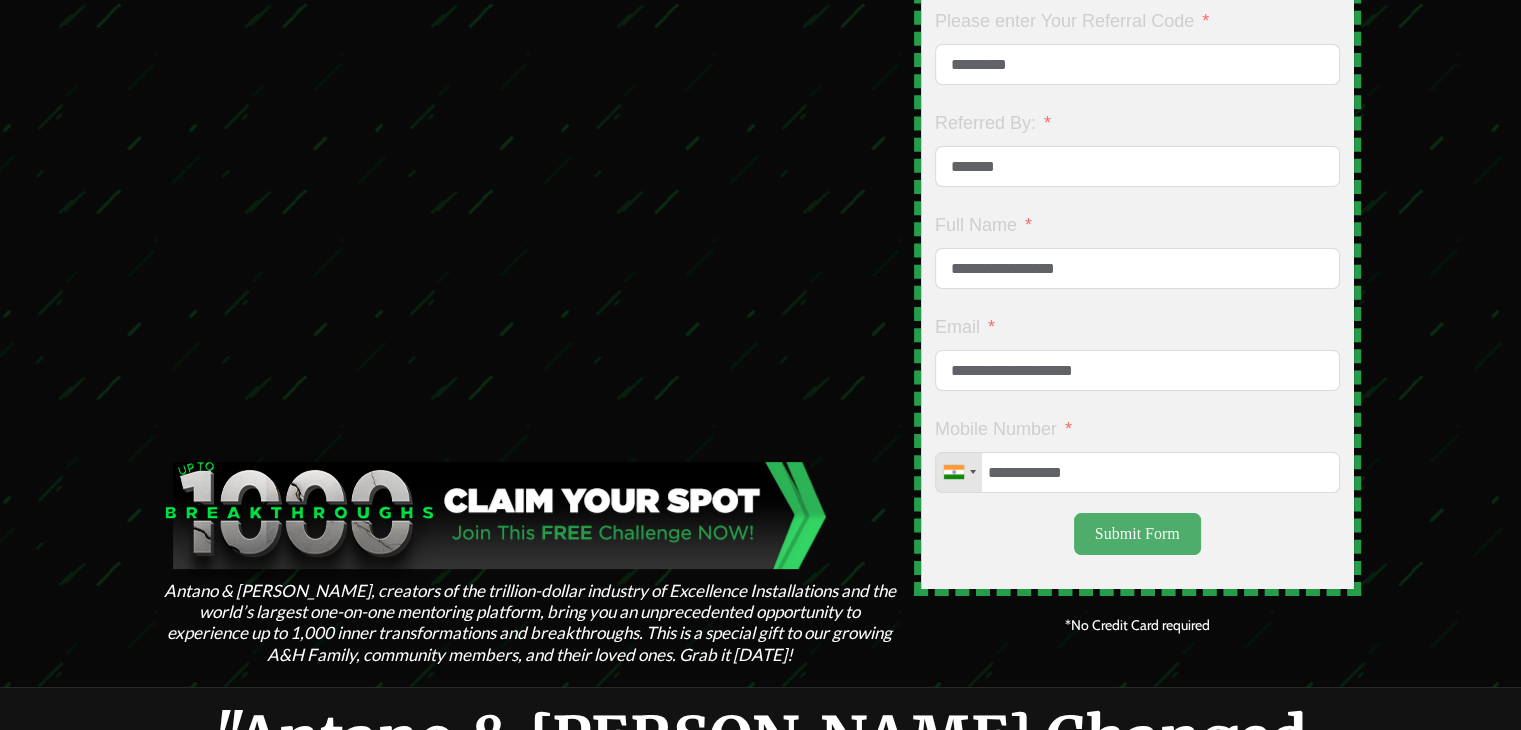 type on "**********" 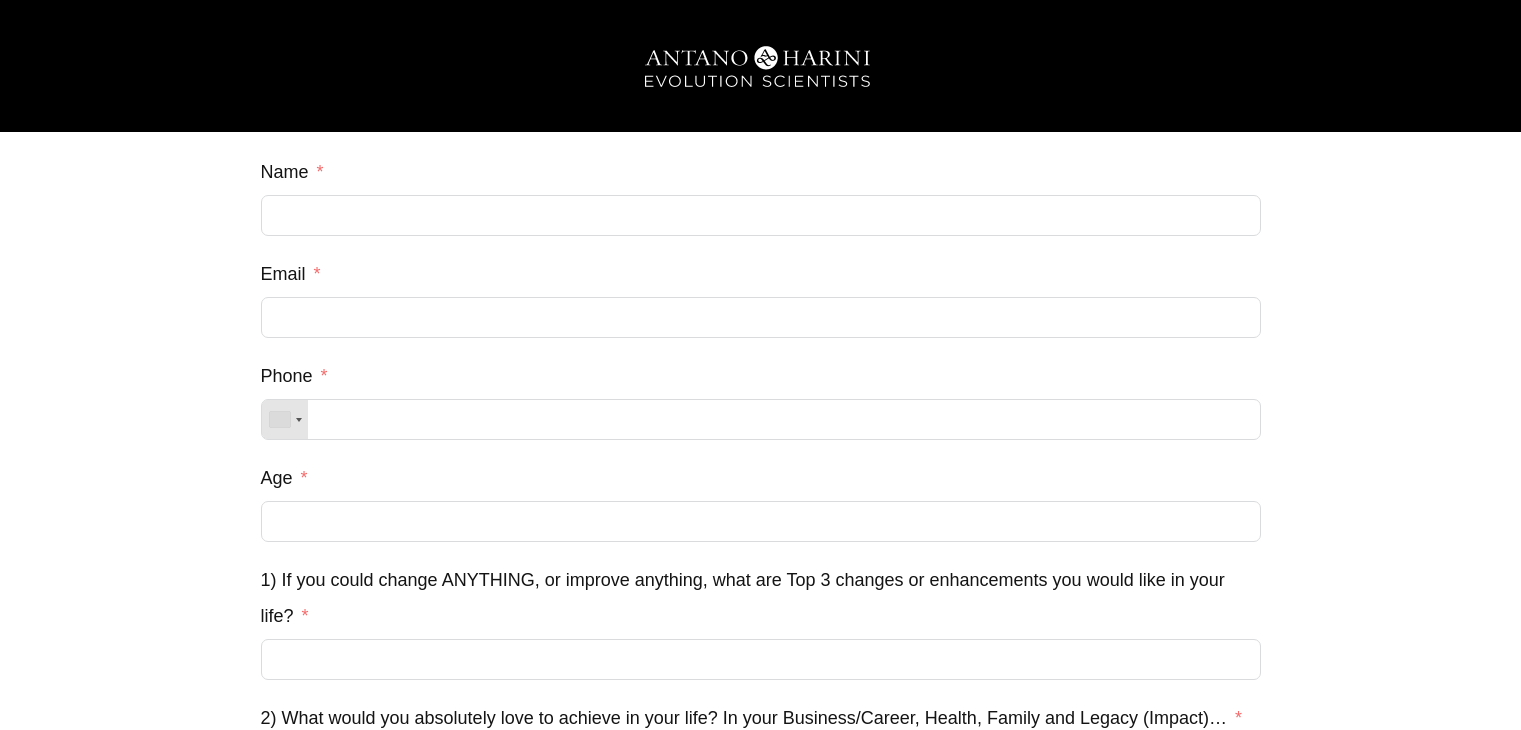 scroll, scrollTop: 0, scrollLeft: 0, axis: both 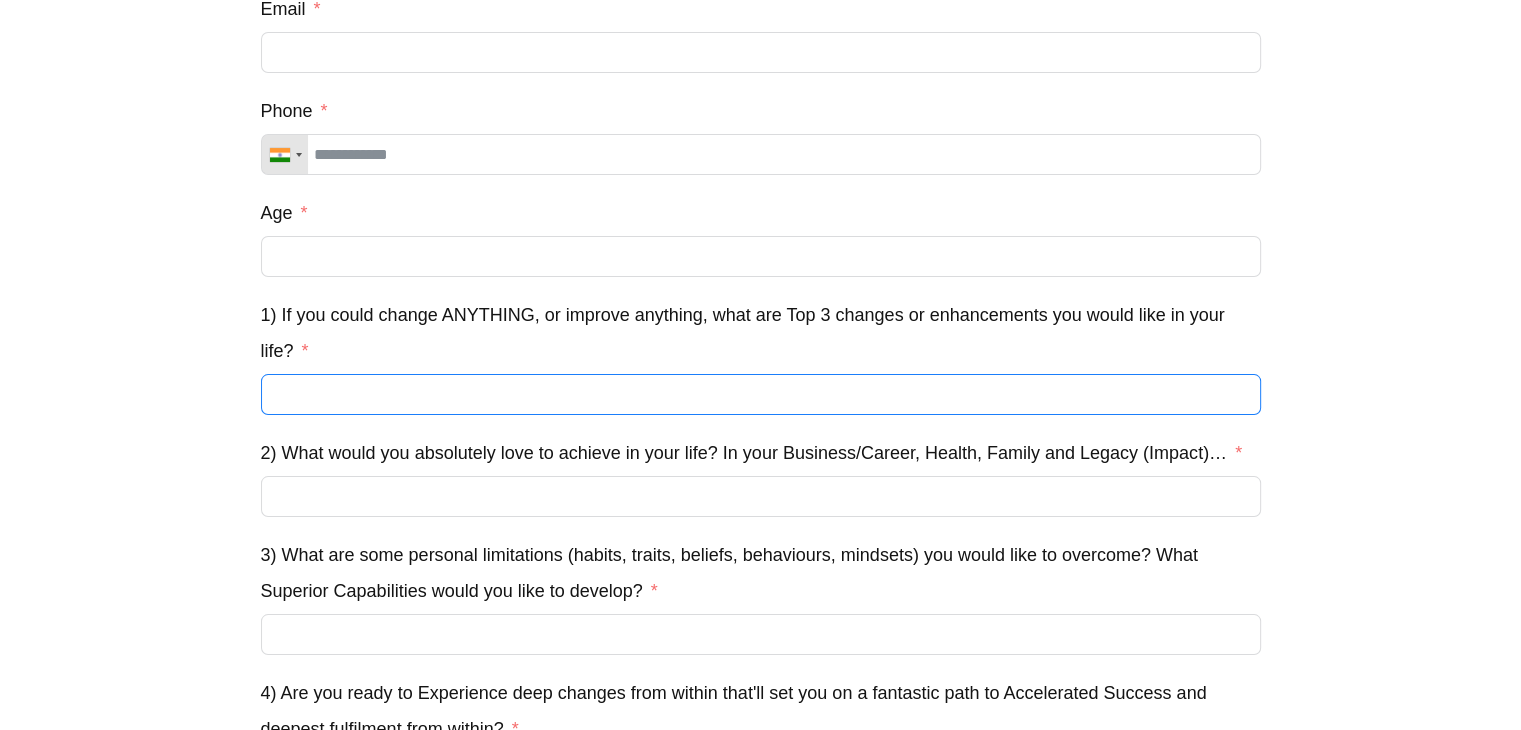 click on "1) If you could change ANYTHING, or improve anything, what are Top 3 changes or enhancements you would like in your life?" at bounding box center [761, 394] 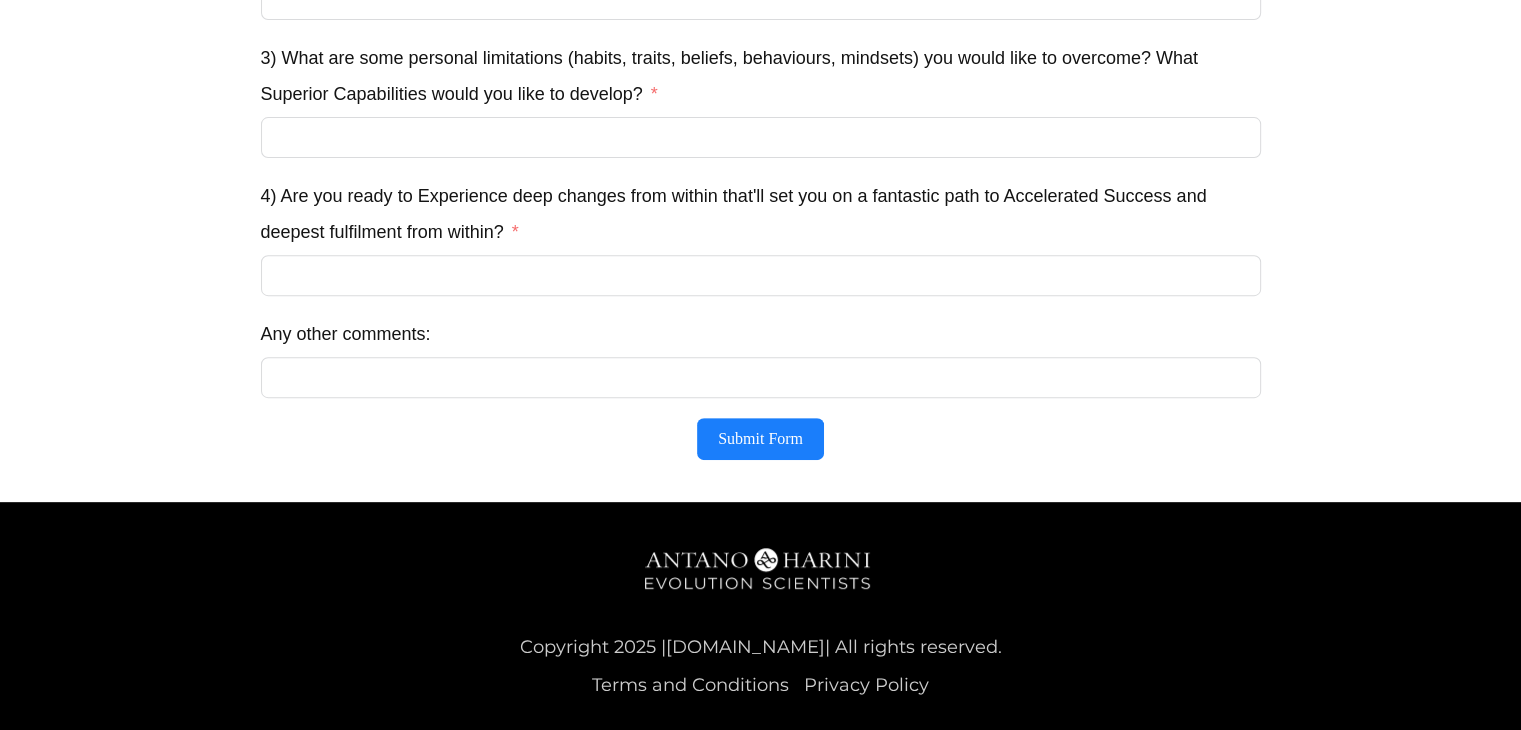 scroll, scrollTop: 800, scrollLeft: 0, axis: vertical 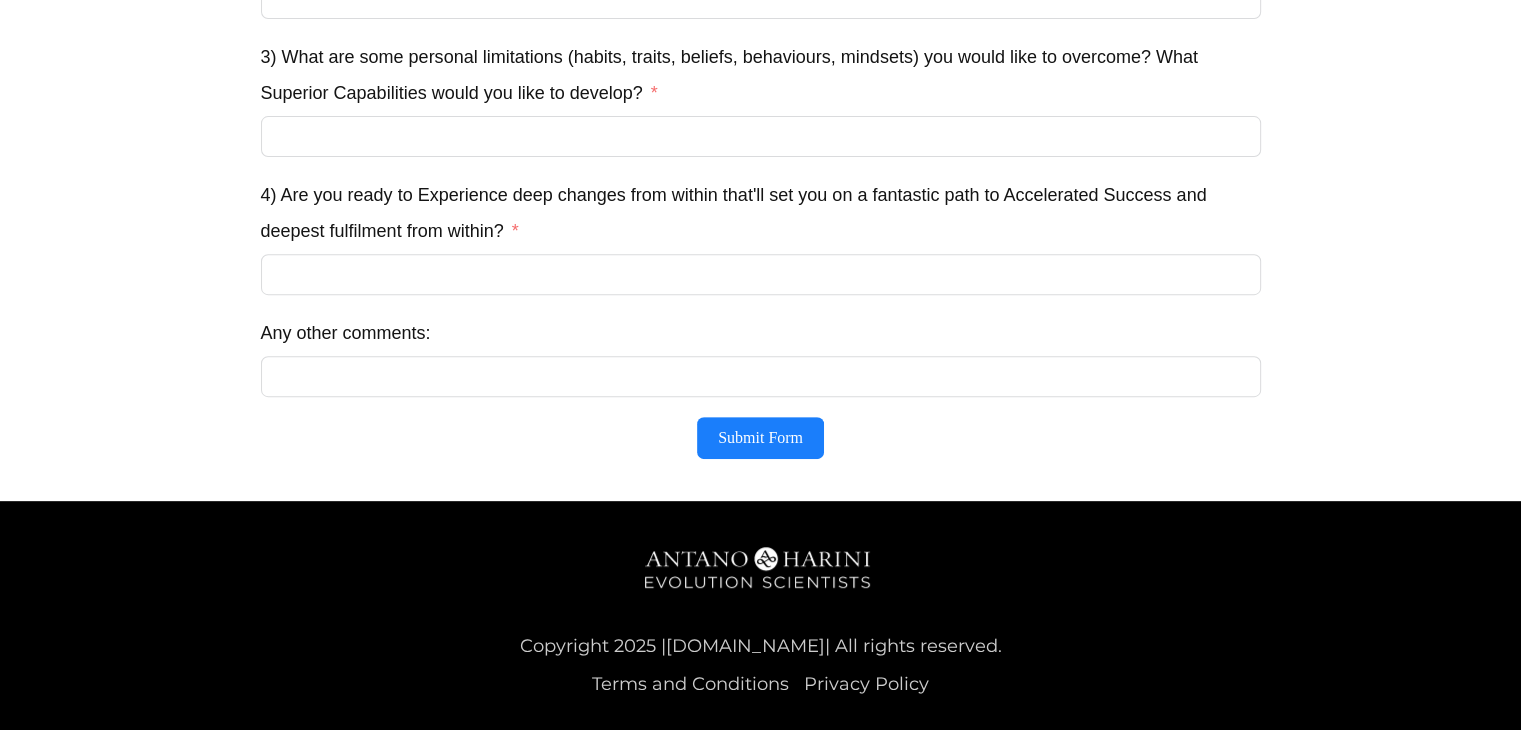 type on "**********" 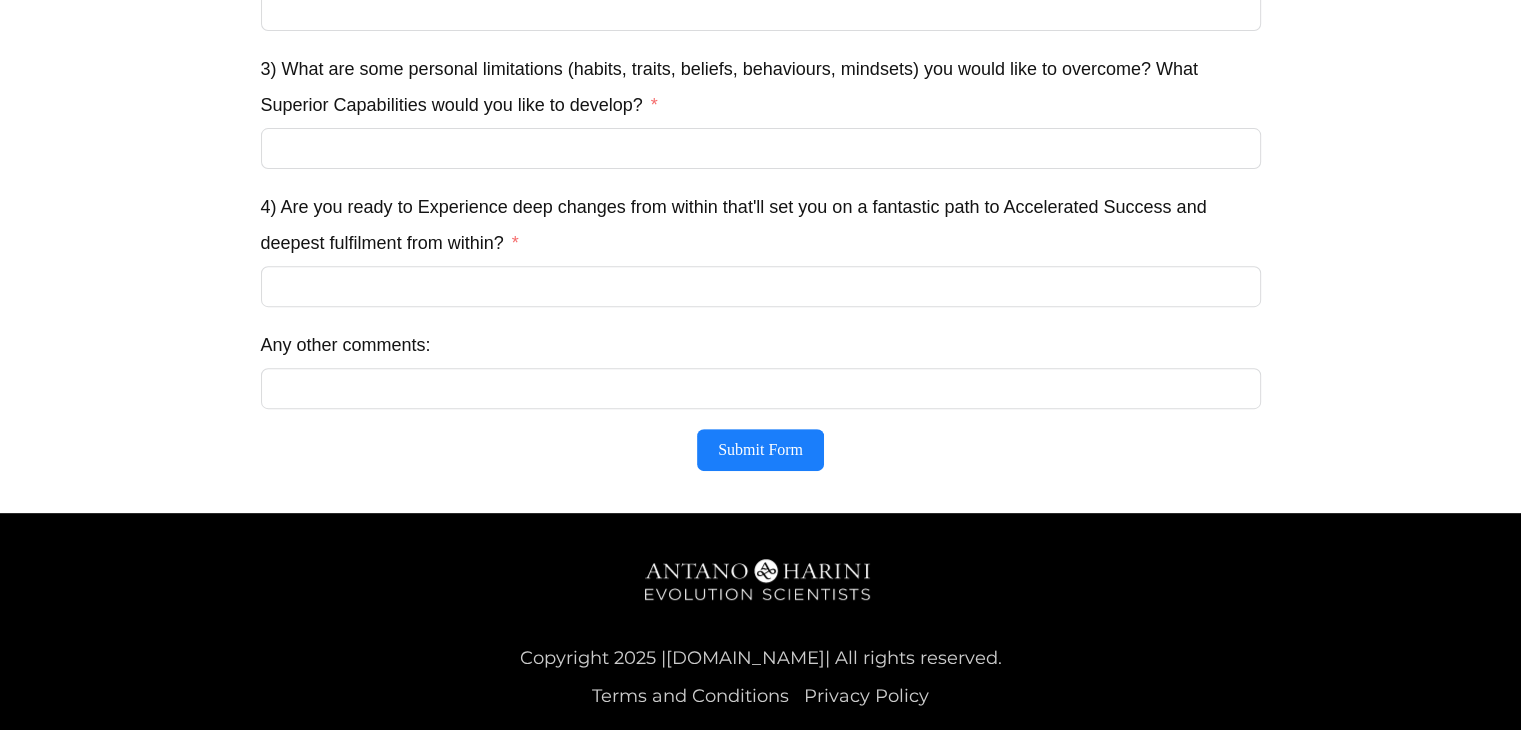 scroll, scrollTop: 748, scrollLeft: 0, axis: vertical 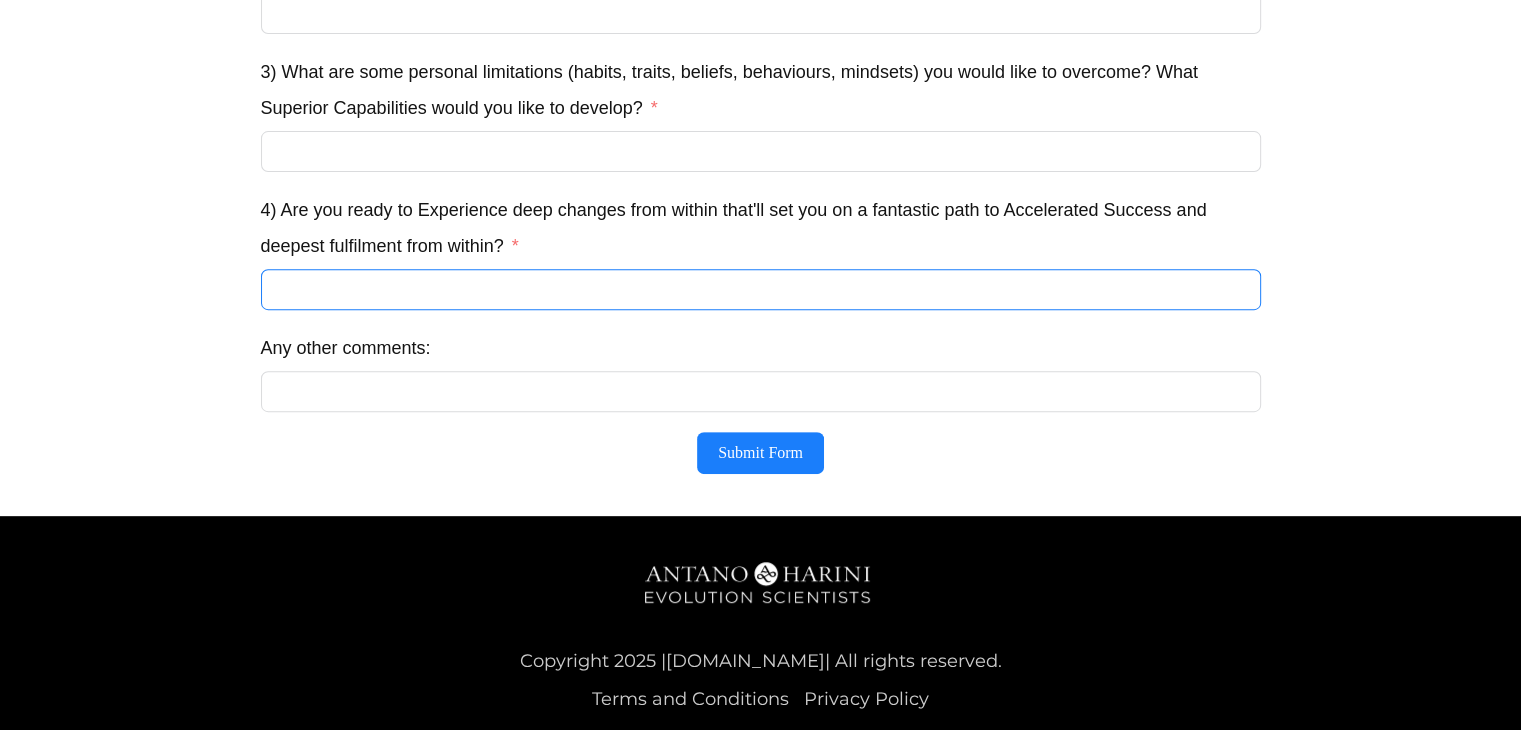 click on "4) Are you ready to Experience deep changes from within that'll set you on a fantastic path to Accelerated Success and deepest fulfilment from within?" at bounding box center (761, 289) 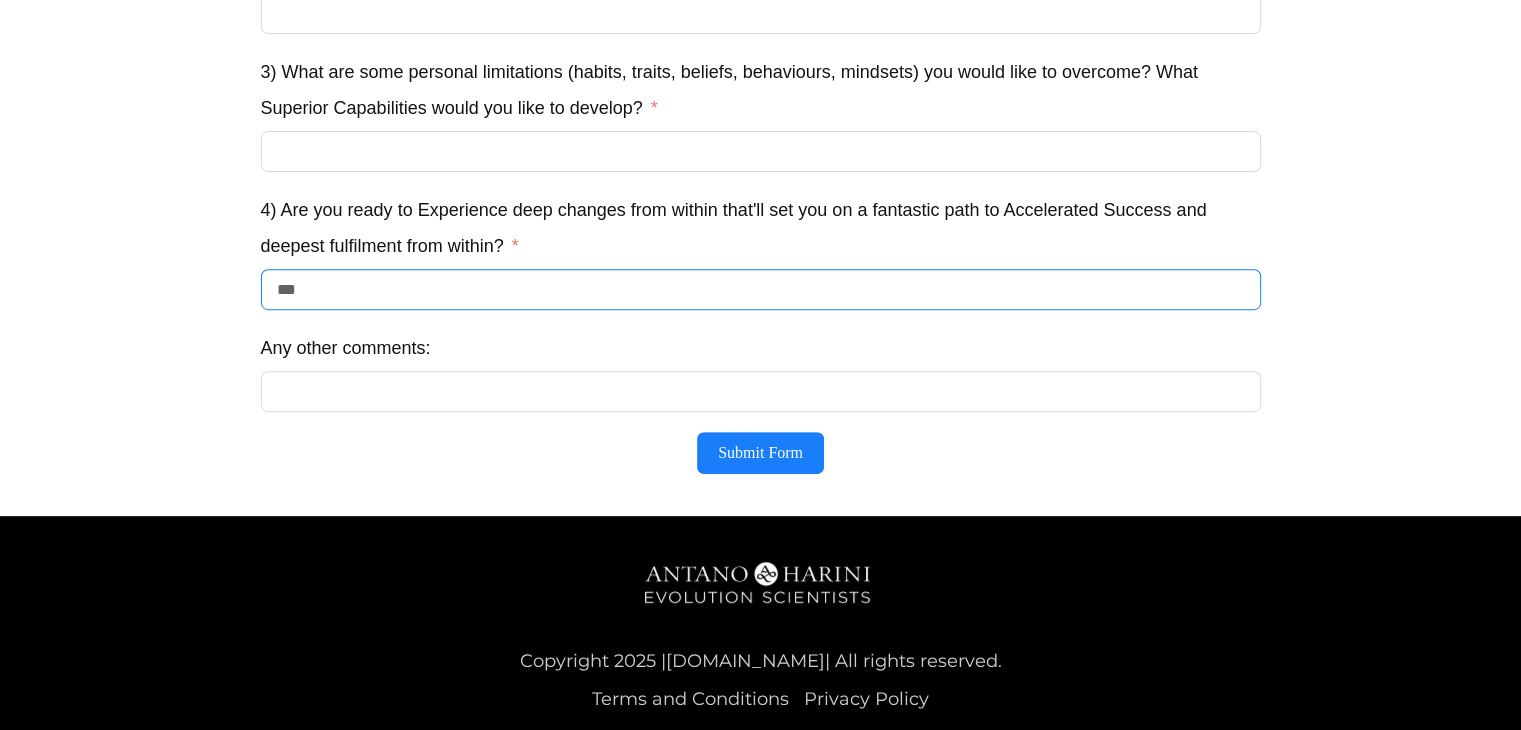 type on "***" 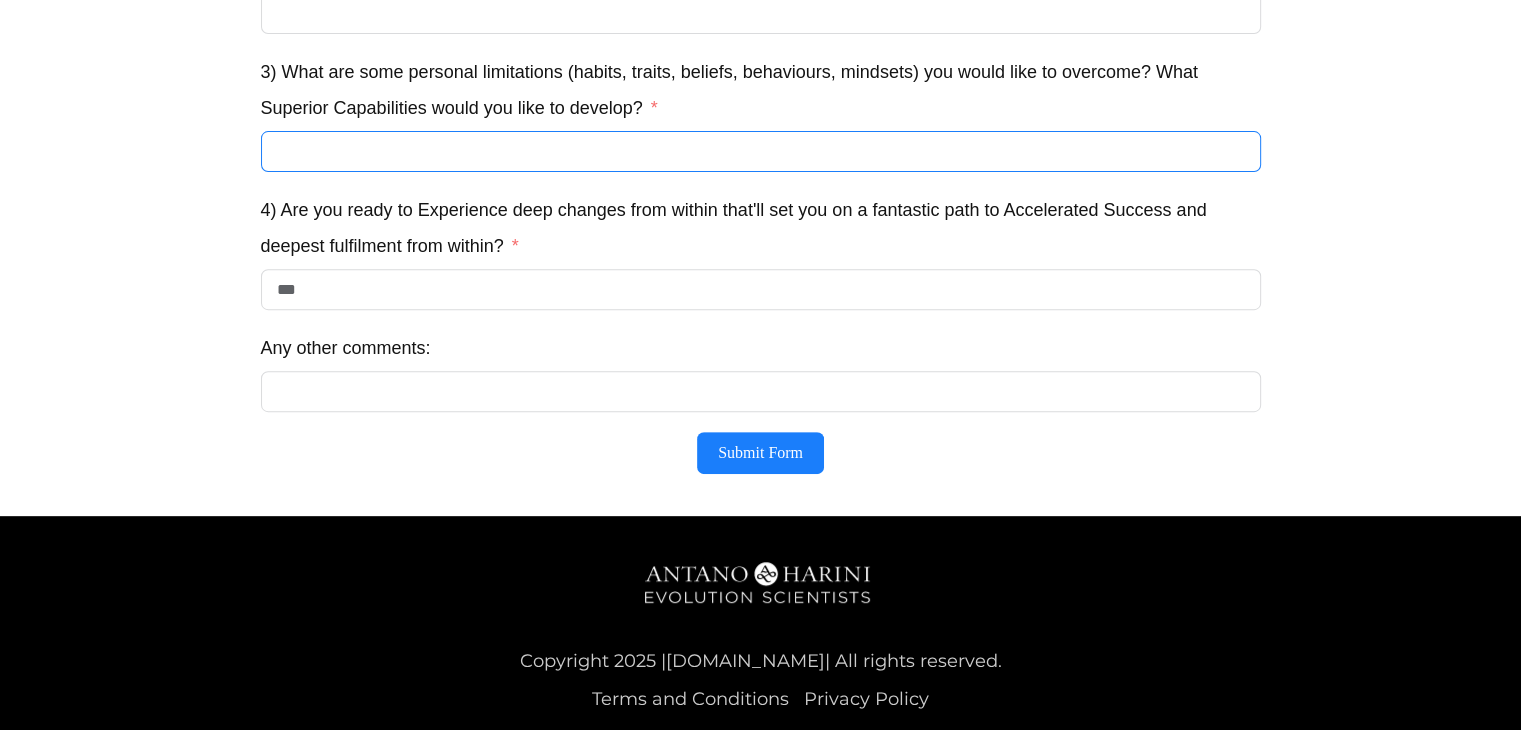 click on "3) What are some personal limitations (habits, traits, beliefs, behaviours, mindsets) you would like to overcome? What Superior Capabilities would you like to develop?" at bounding box center [761, 151] 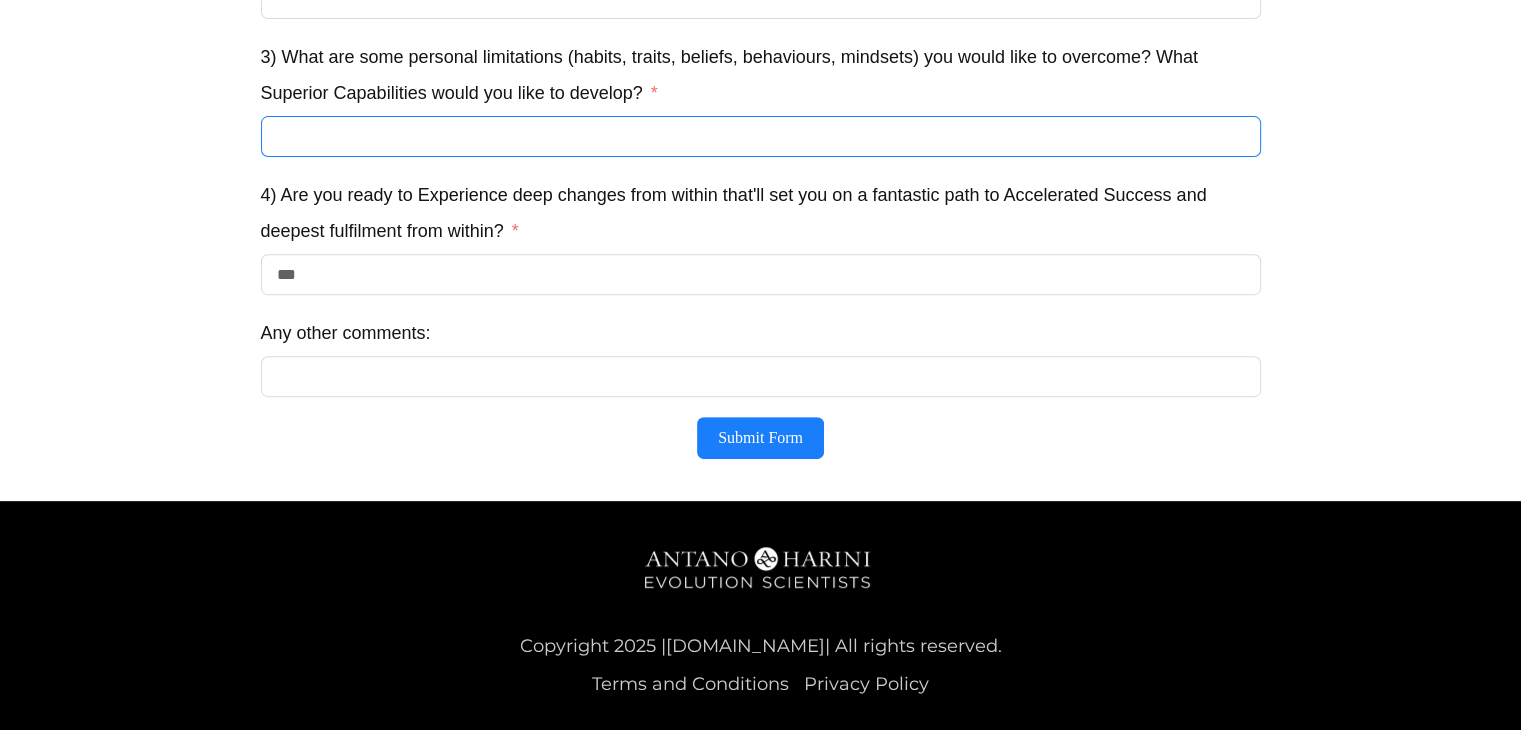 scroll, scrollTop: 800, scrollLeft: 0, axis: vertical 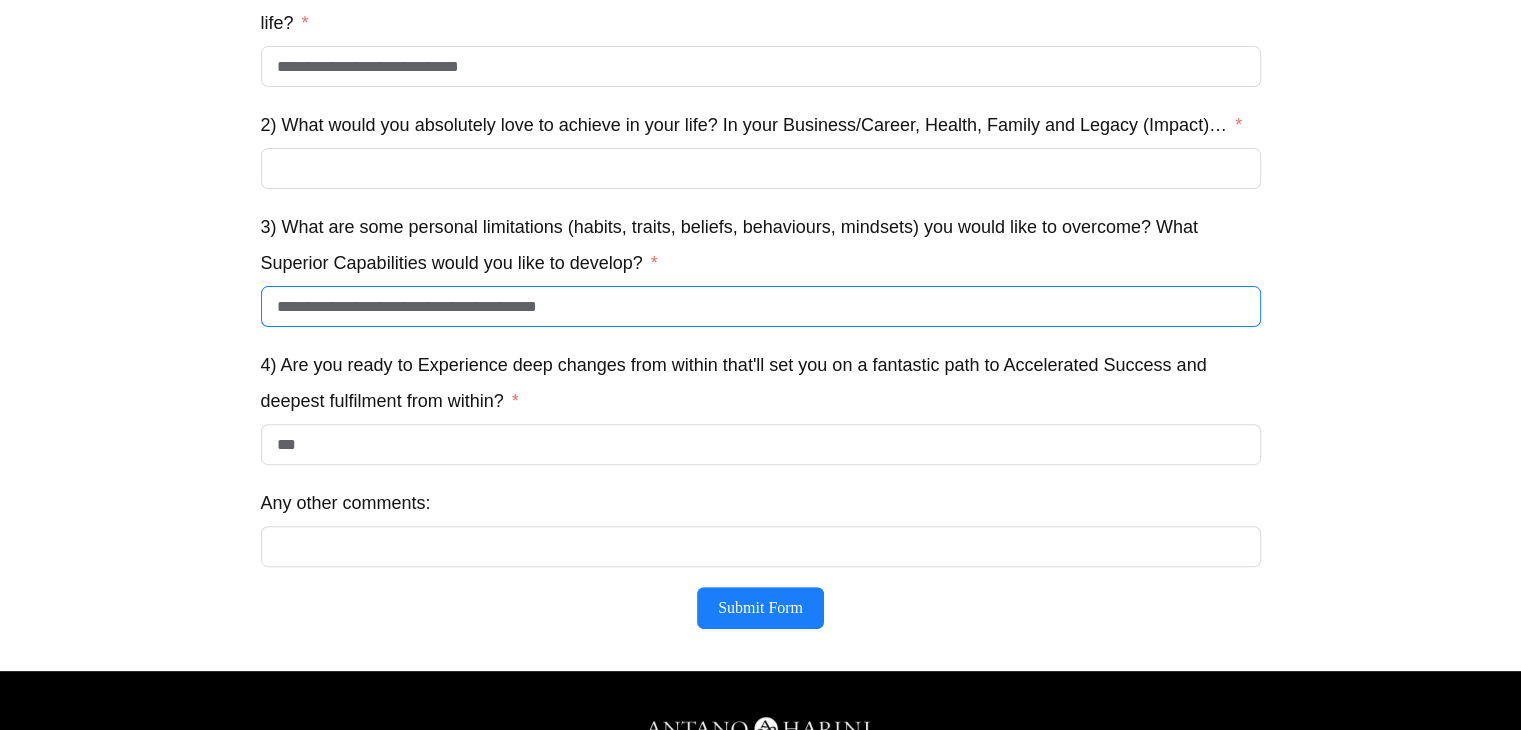 type on "**********" 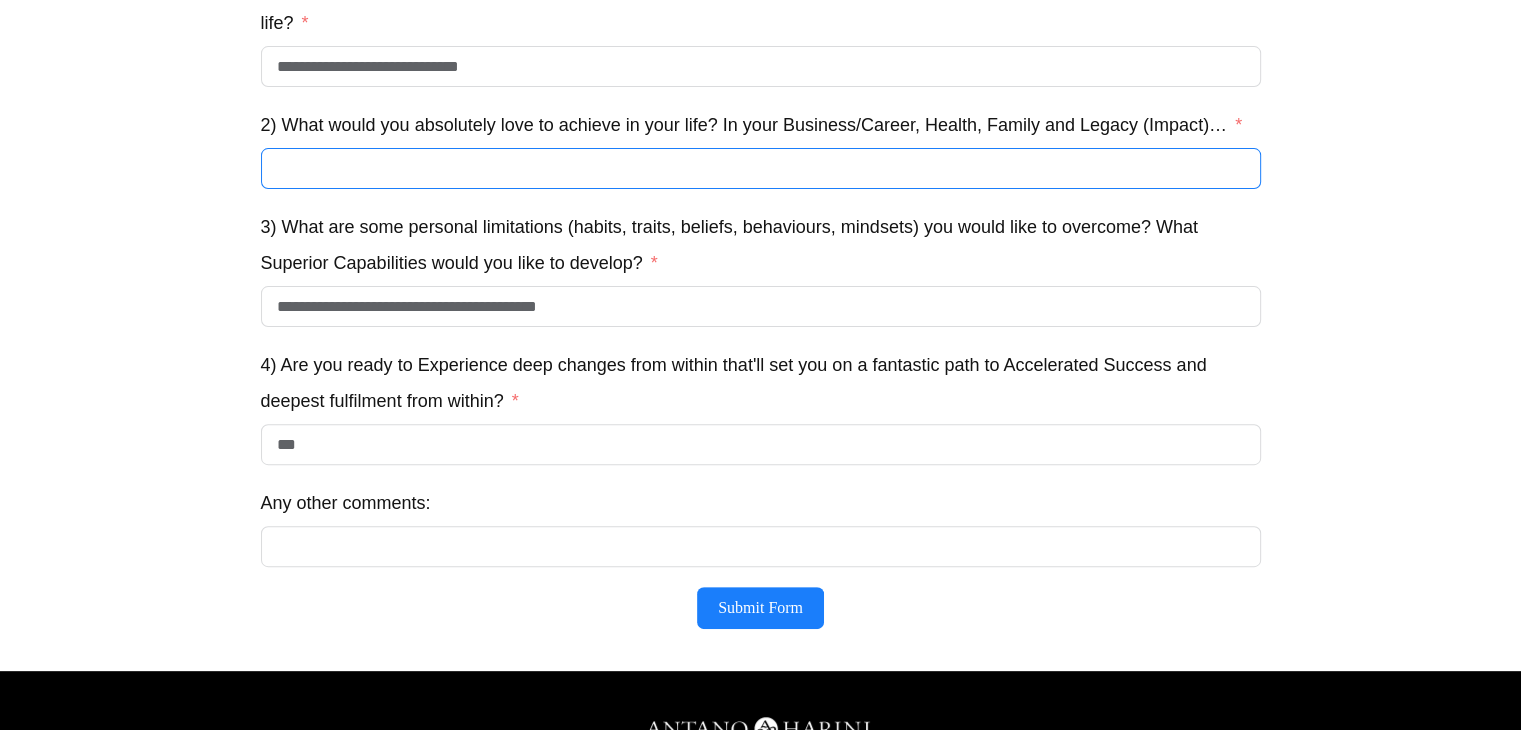 click on "2) What would you absolutely love to achieve in your life? In your Business/Career, Health, Family and Legacy (Impact)…" at bounding box center [761, 168] 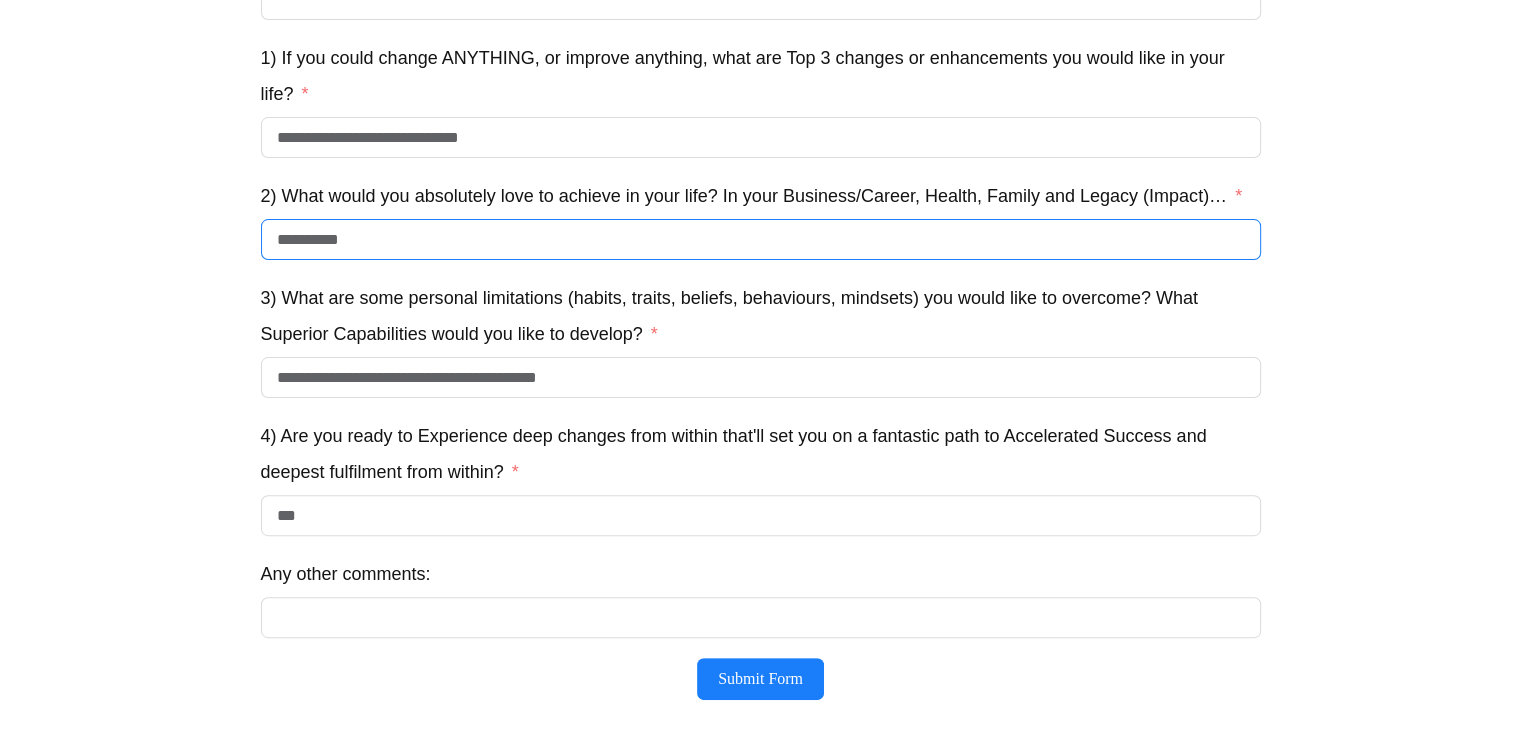 scroll, scrollTop: 513, scrollLeft: 0, axis: vertical 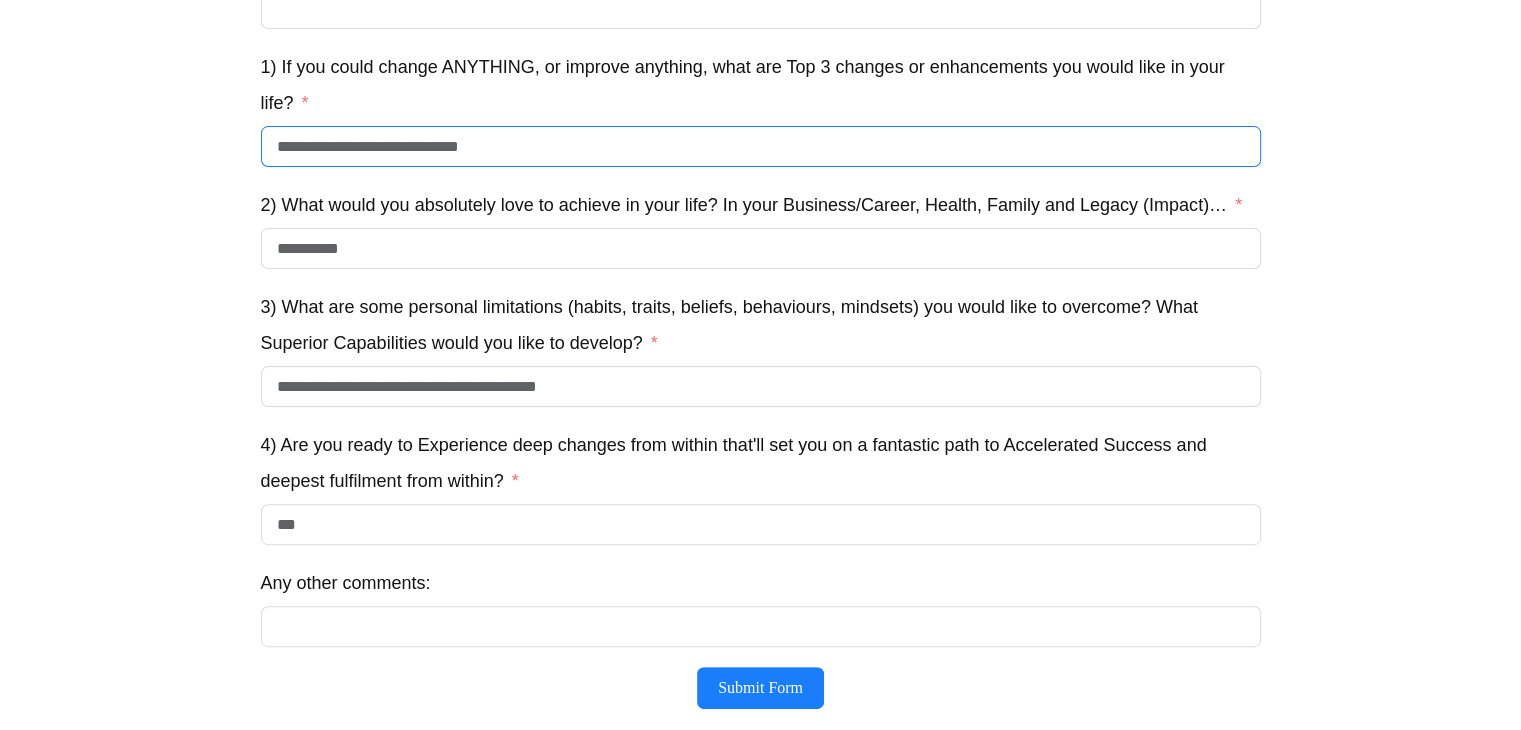 click on "**********" at bounding box center [761, 146] 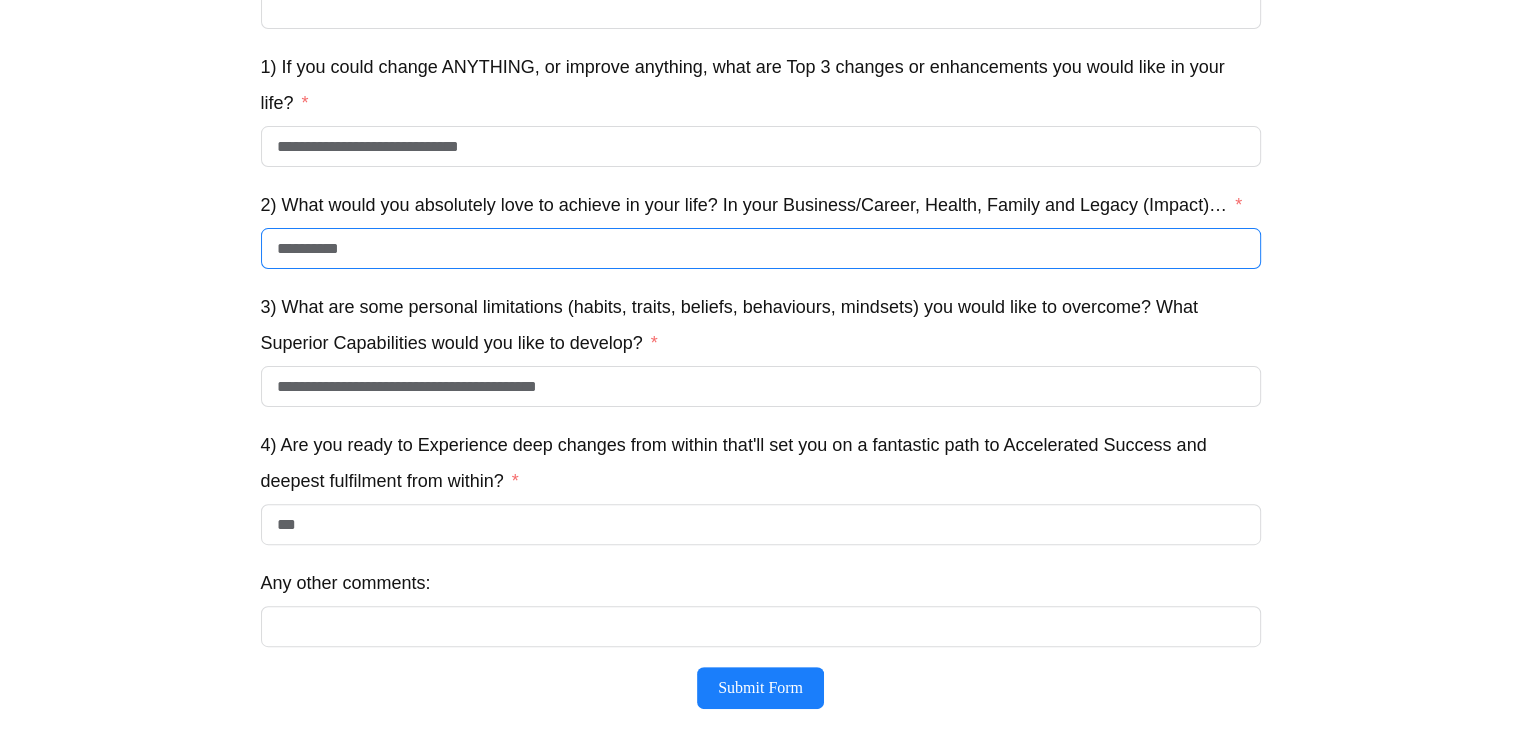 drag, startPoint x: 348, startPoint y: 266, endPoint x: 104, endPoint y: 235, distance: 245.96138 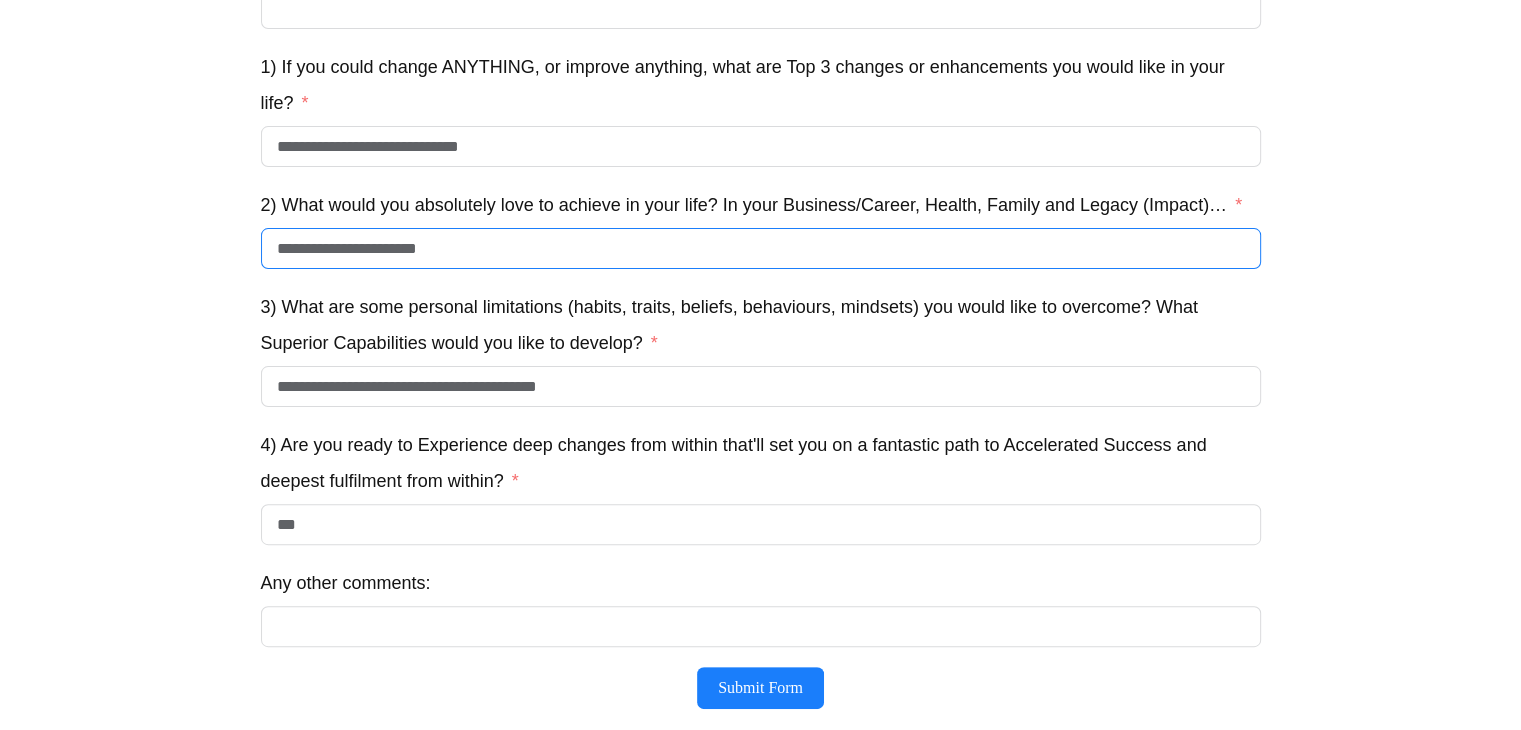 drag, startPoint x: 489, startPoint y: 268, endPoint x: 62, endPoint y: 266, distance: 427.00467 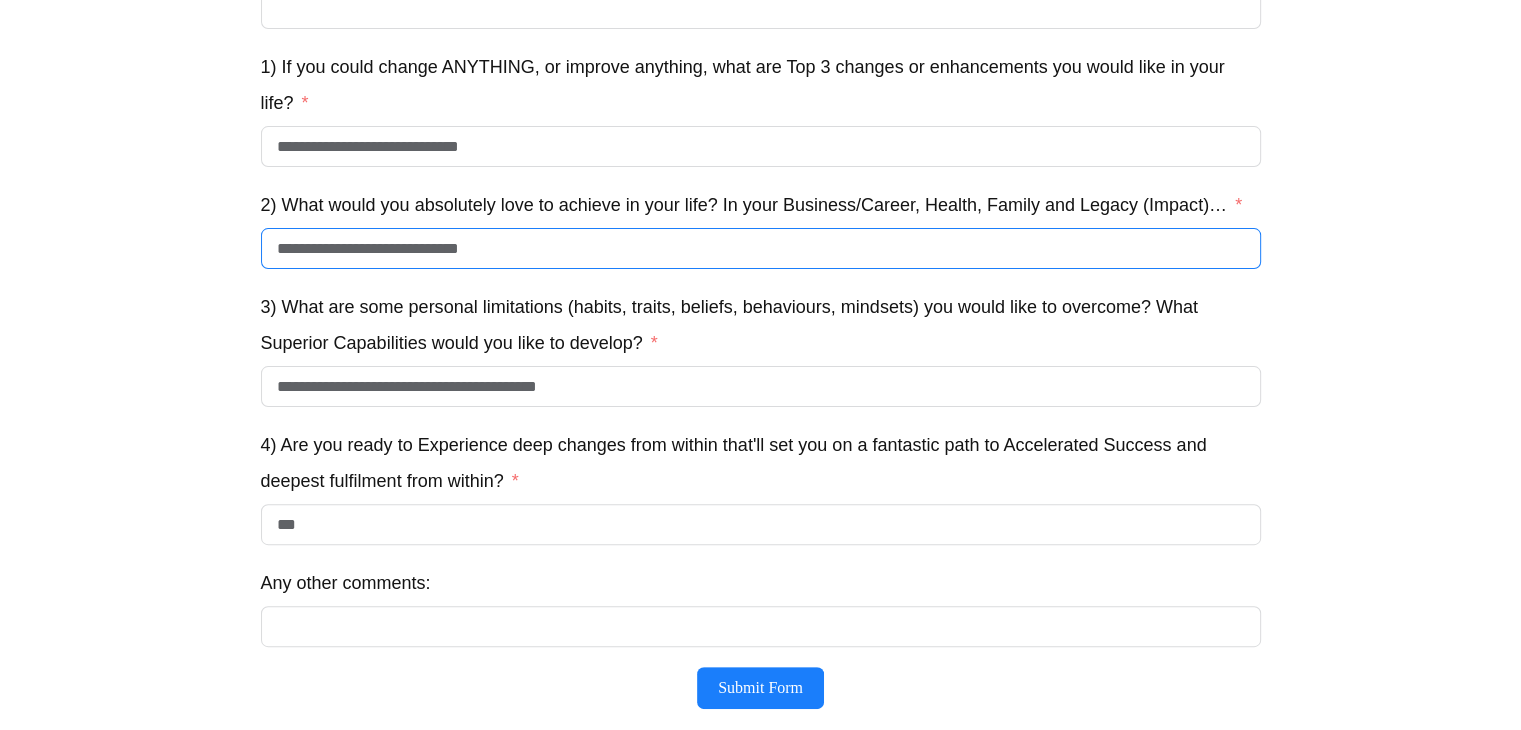 click on "**********" at bounding box center [761, 248] 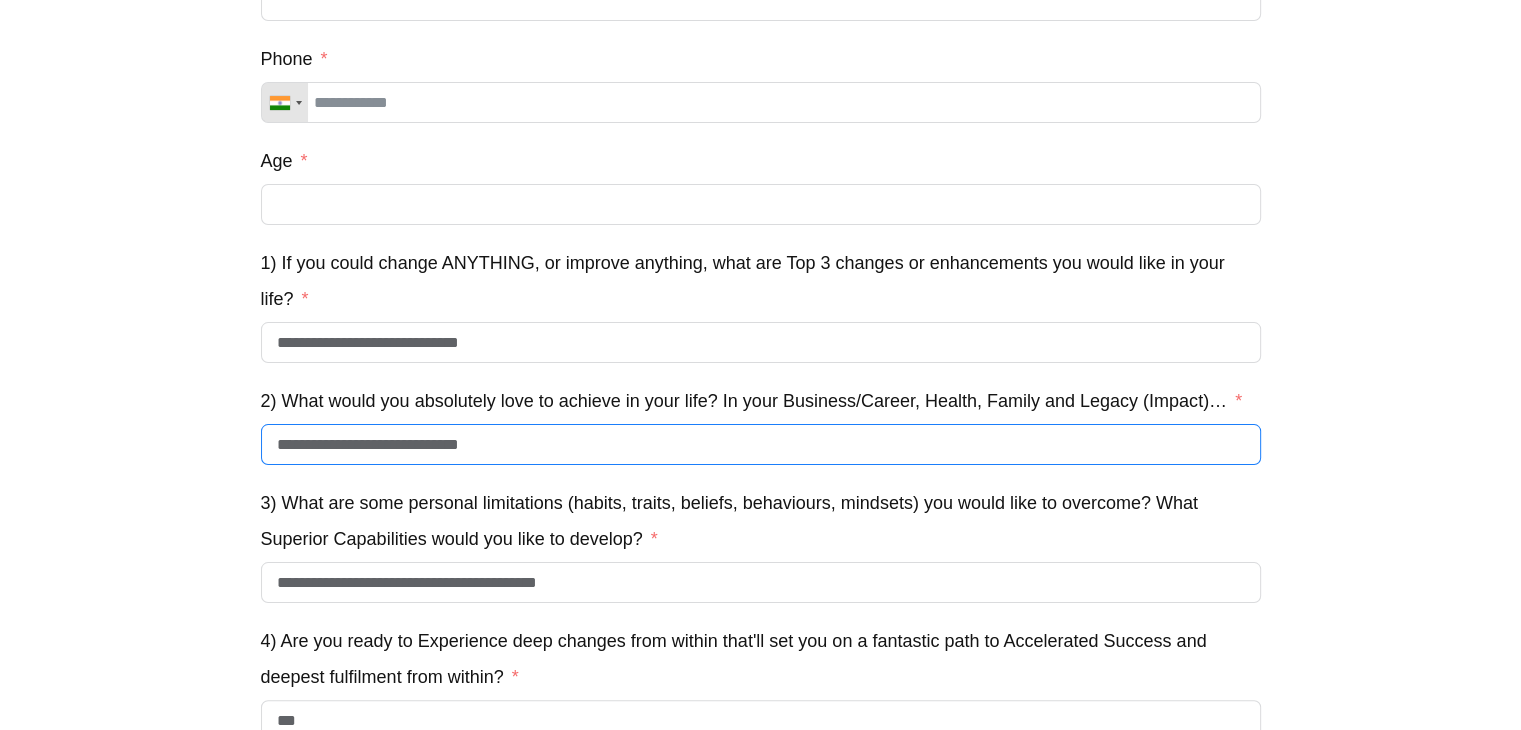 scroll, scrollTop: 312, scrollLeft: 0, axis: vertical 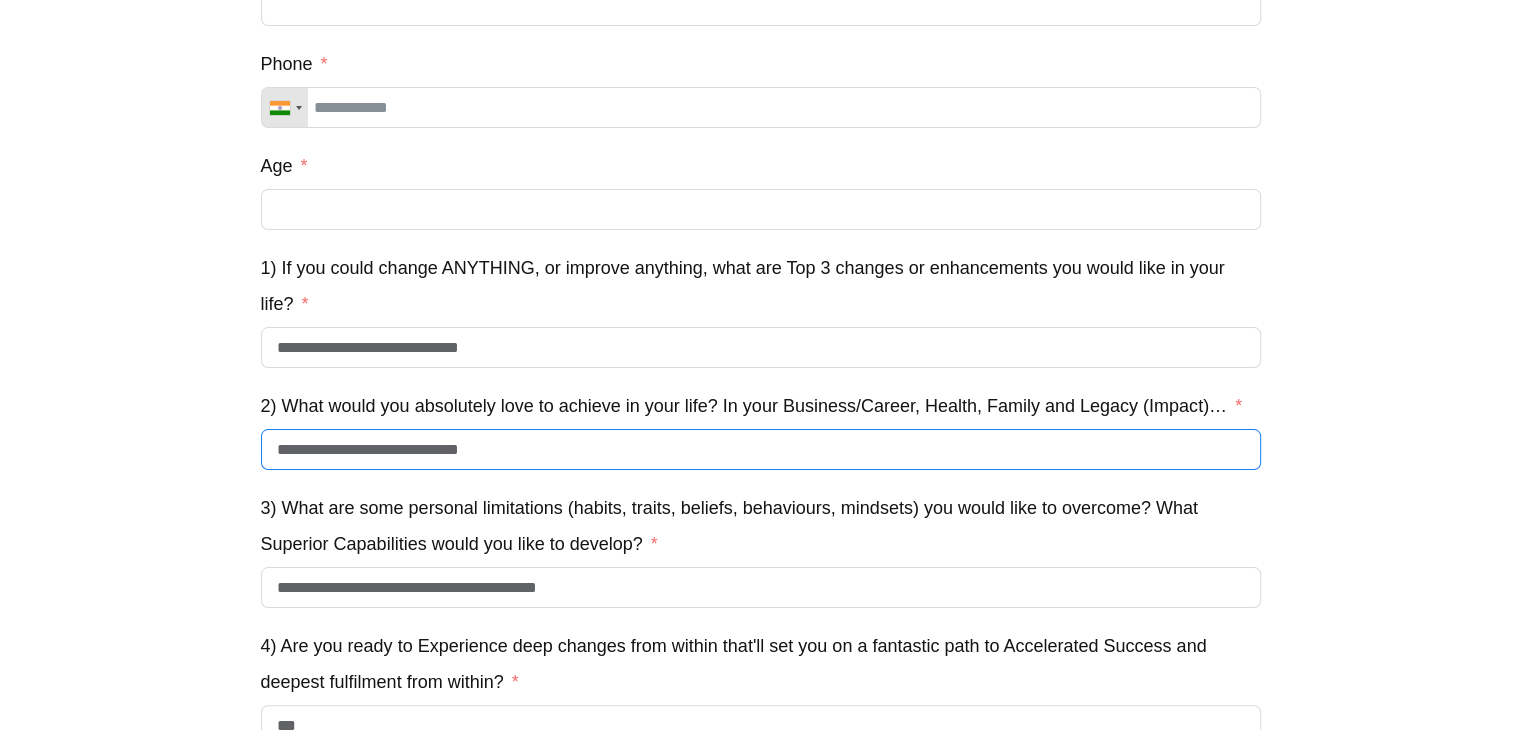type on "**********" 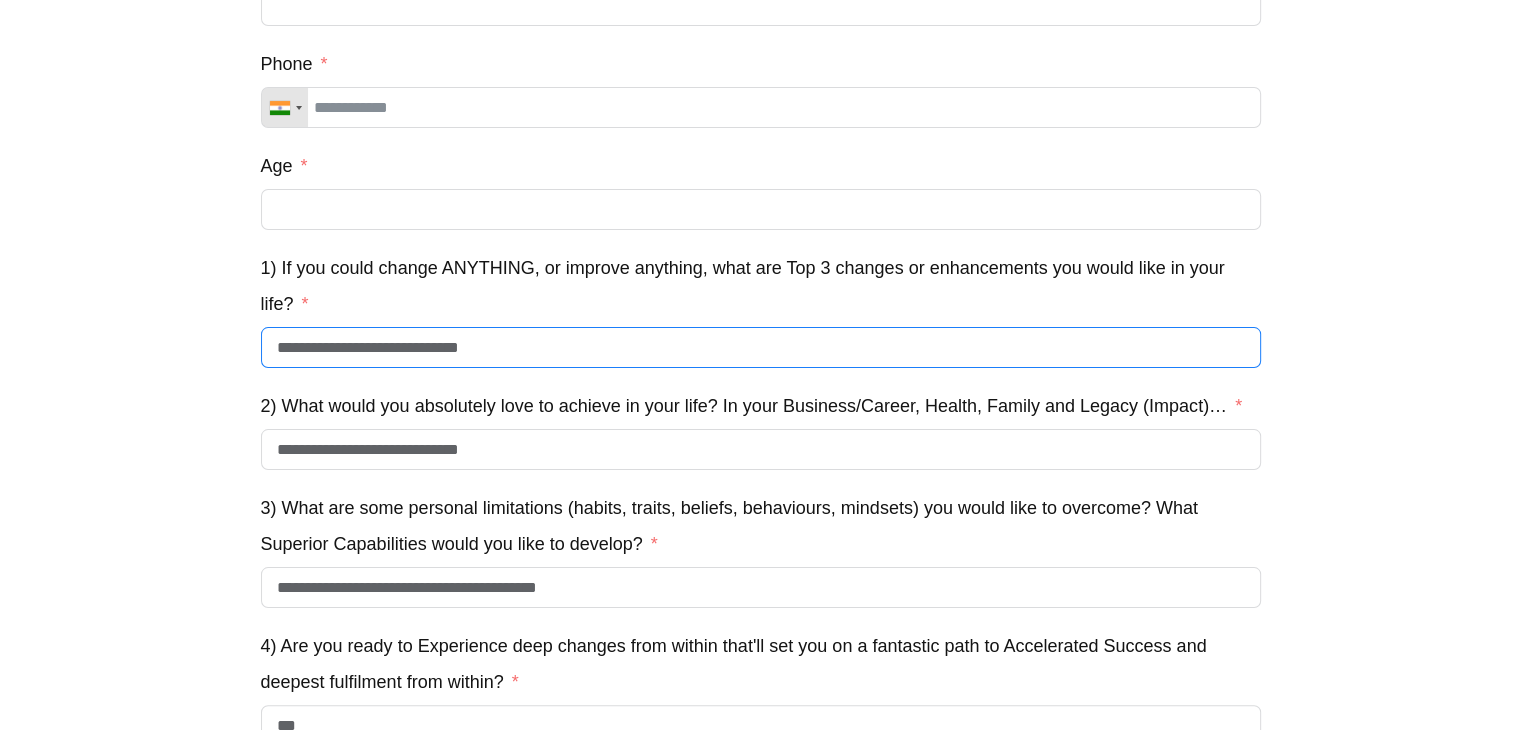 click on "**********" at bounding box center (761, 347) 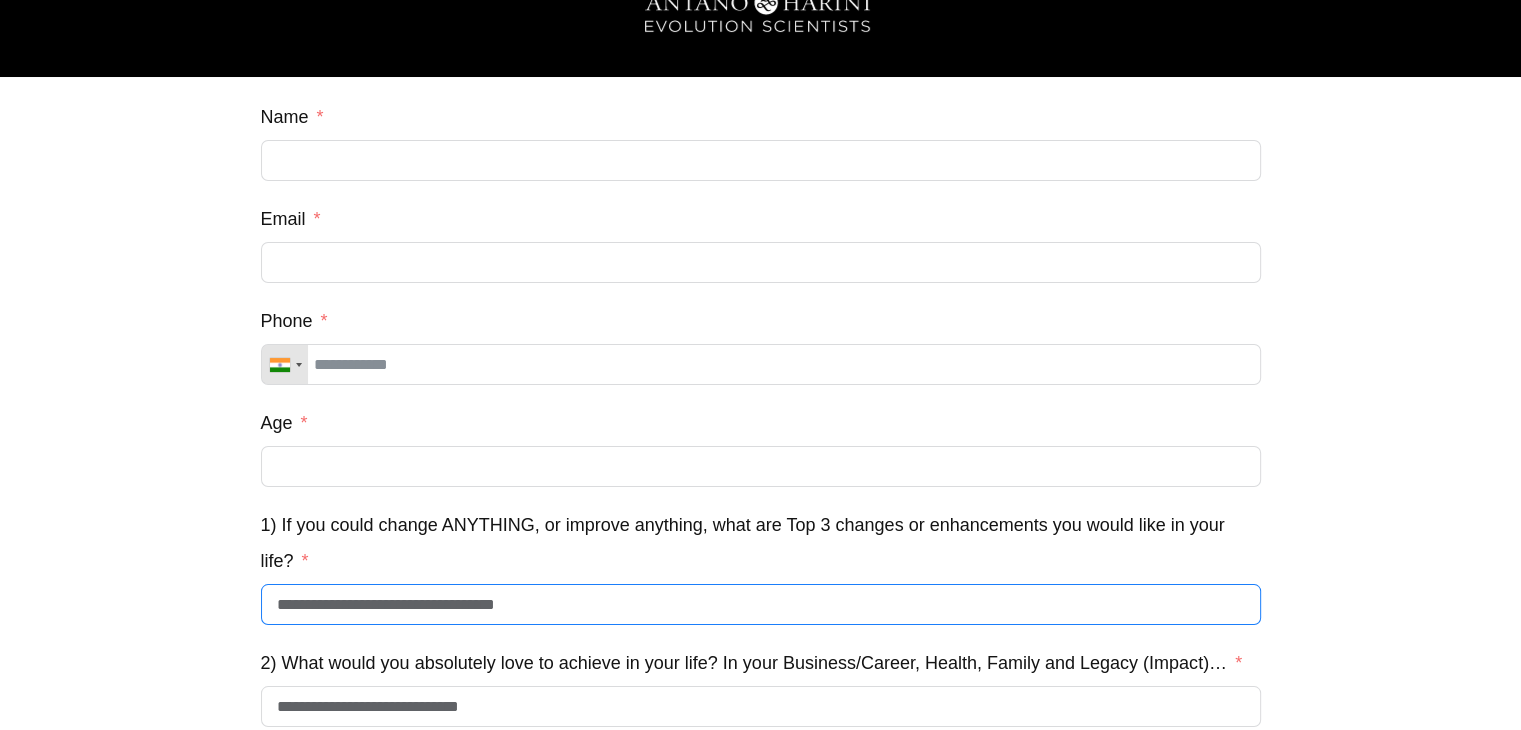 scroll, scrollTop: 52, scrollLeft: 0, axis: vertical 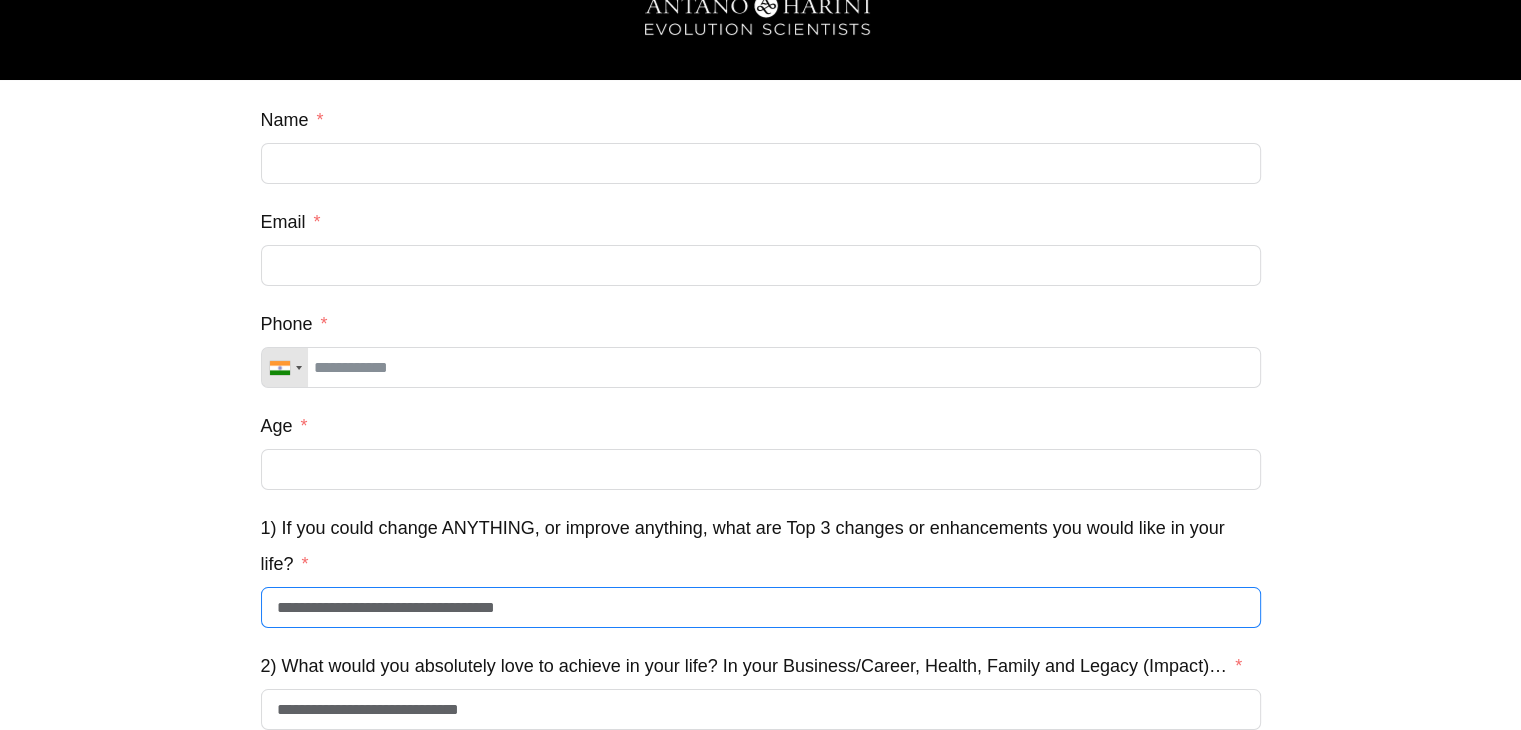 type on "**********" 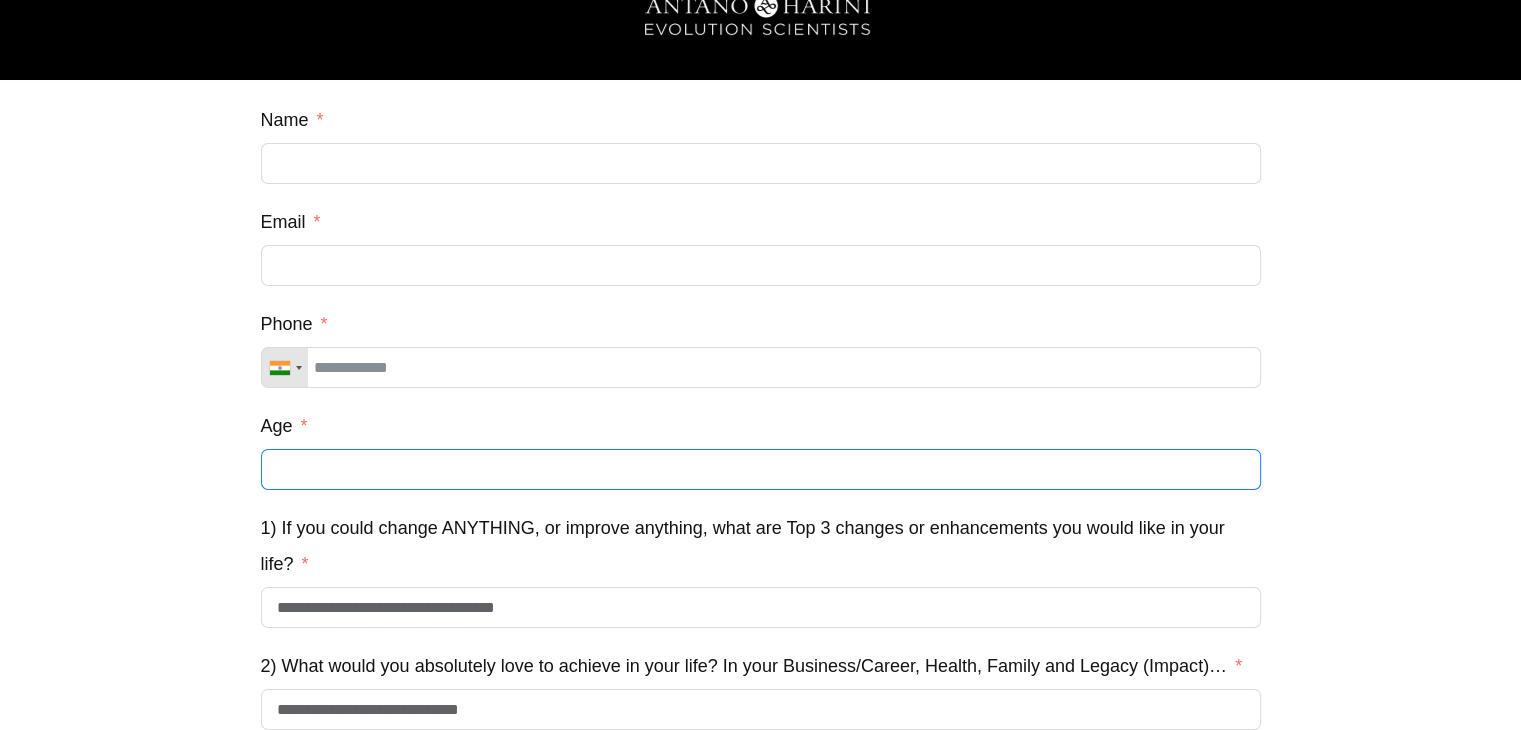 click on "Age" at bounding box center [761, 469] 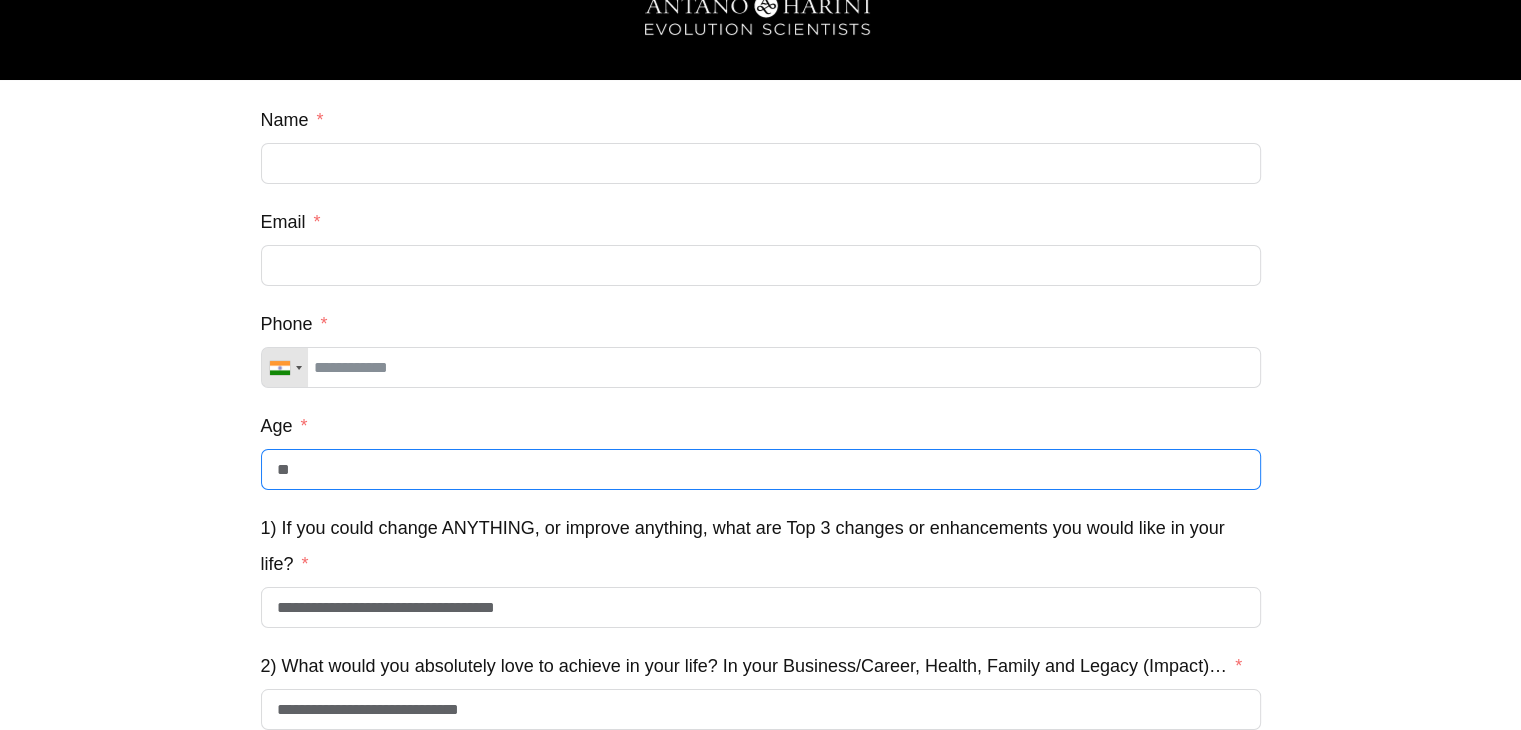 type on "**" 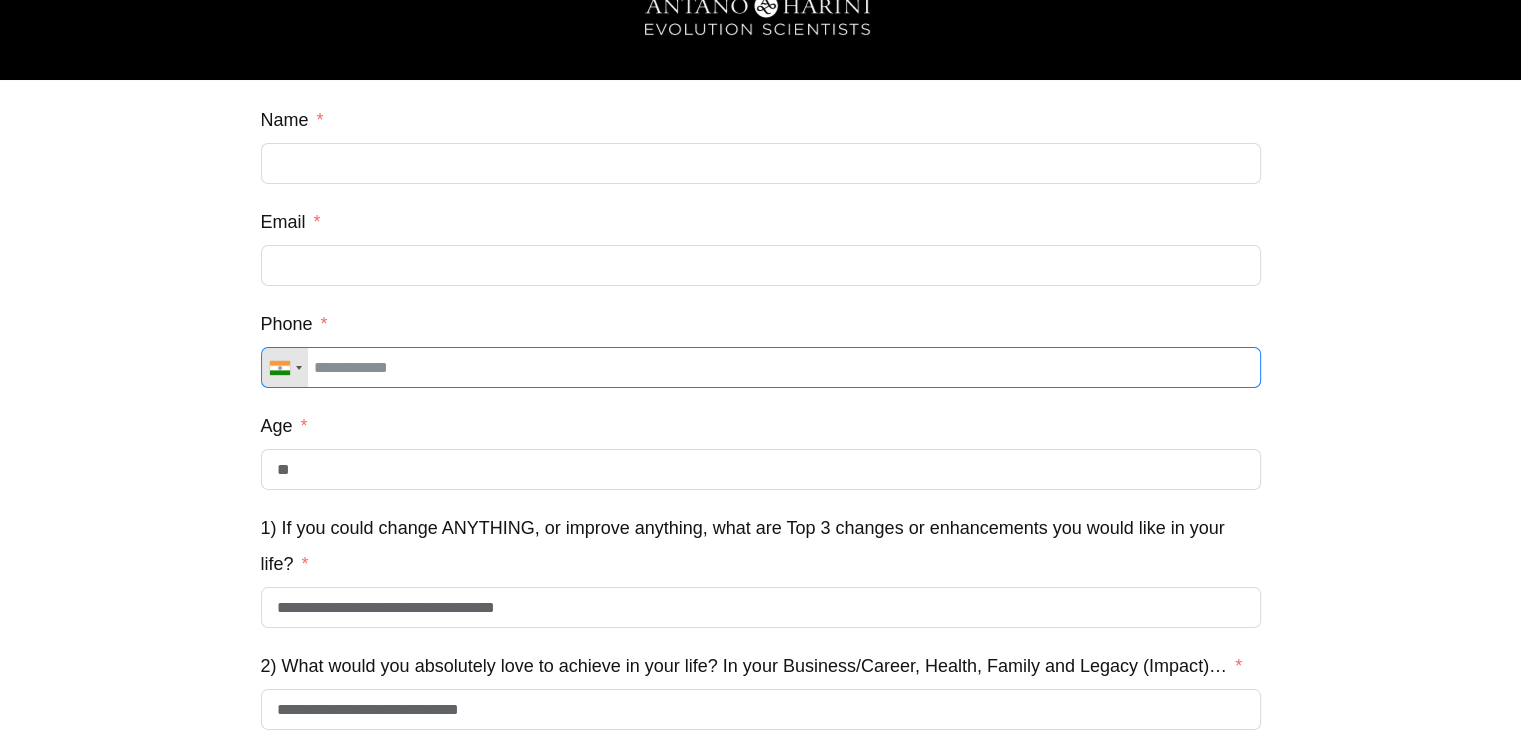 click on "Phone" at bounding box center (761, 367) 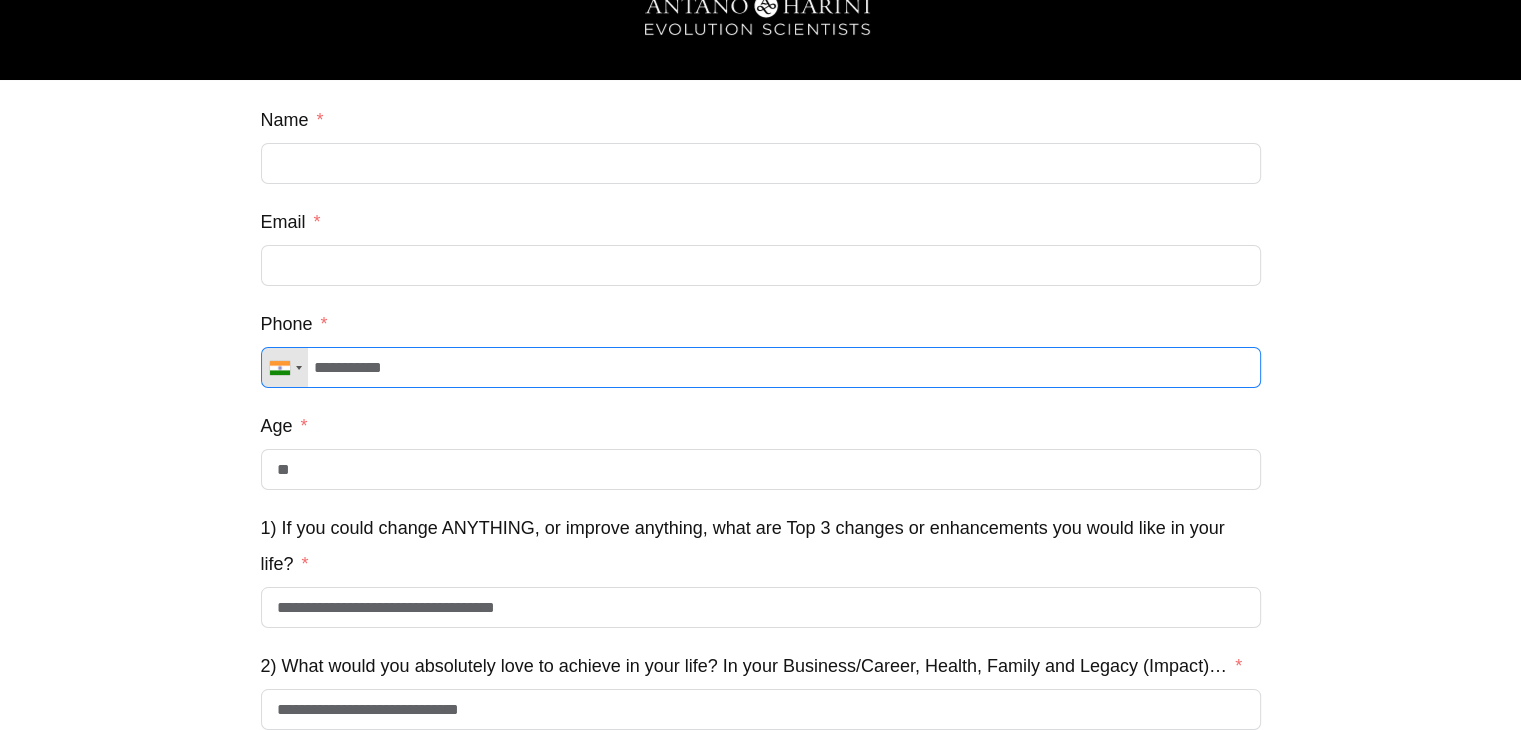 type on "**********" 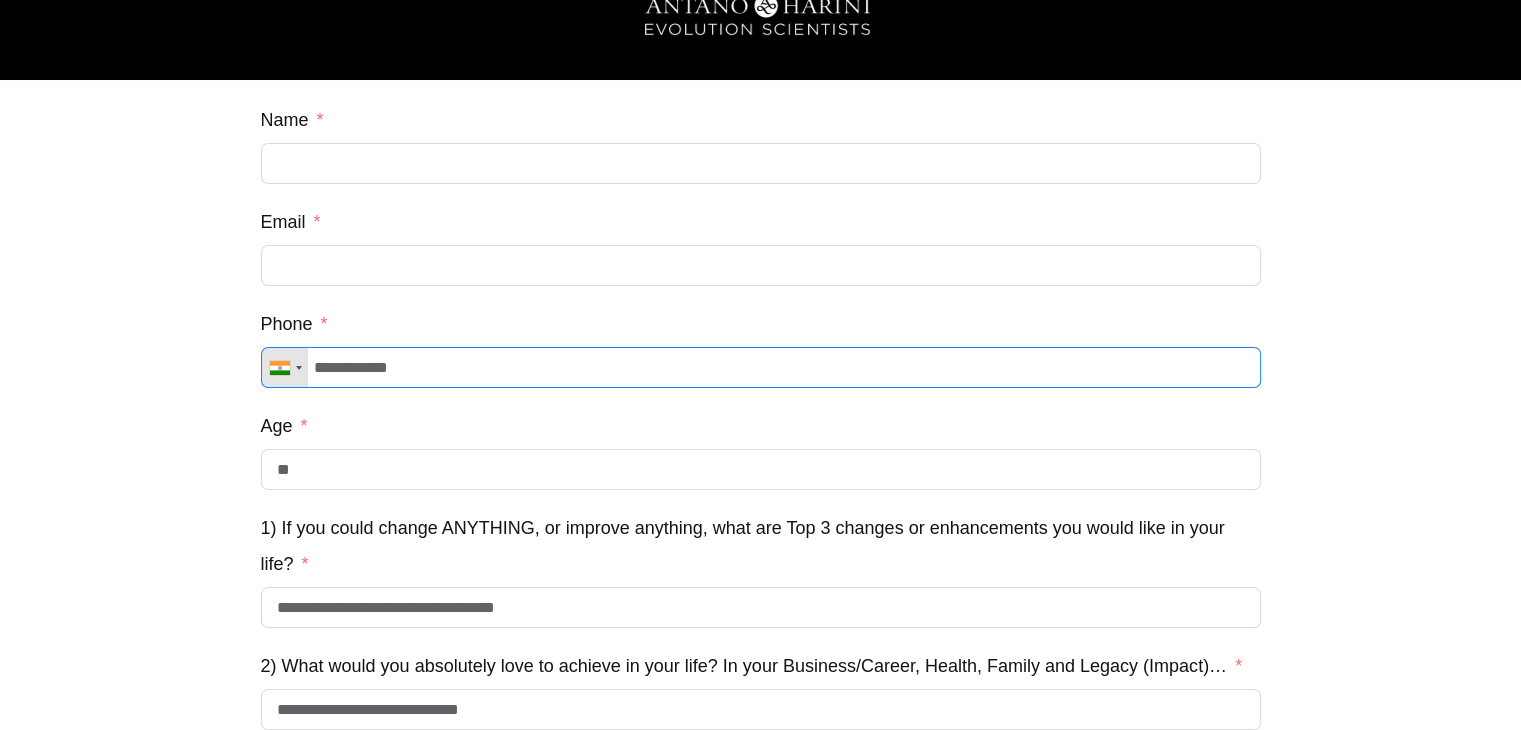 type on "**********" 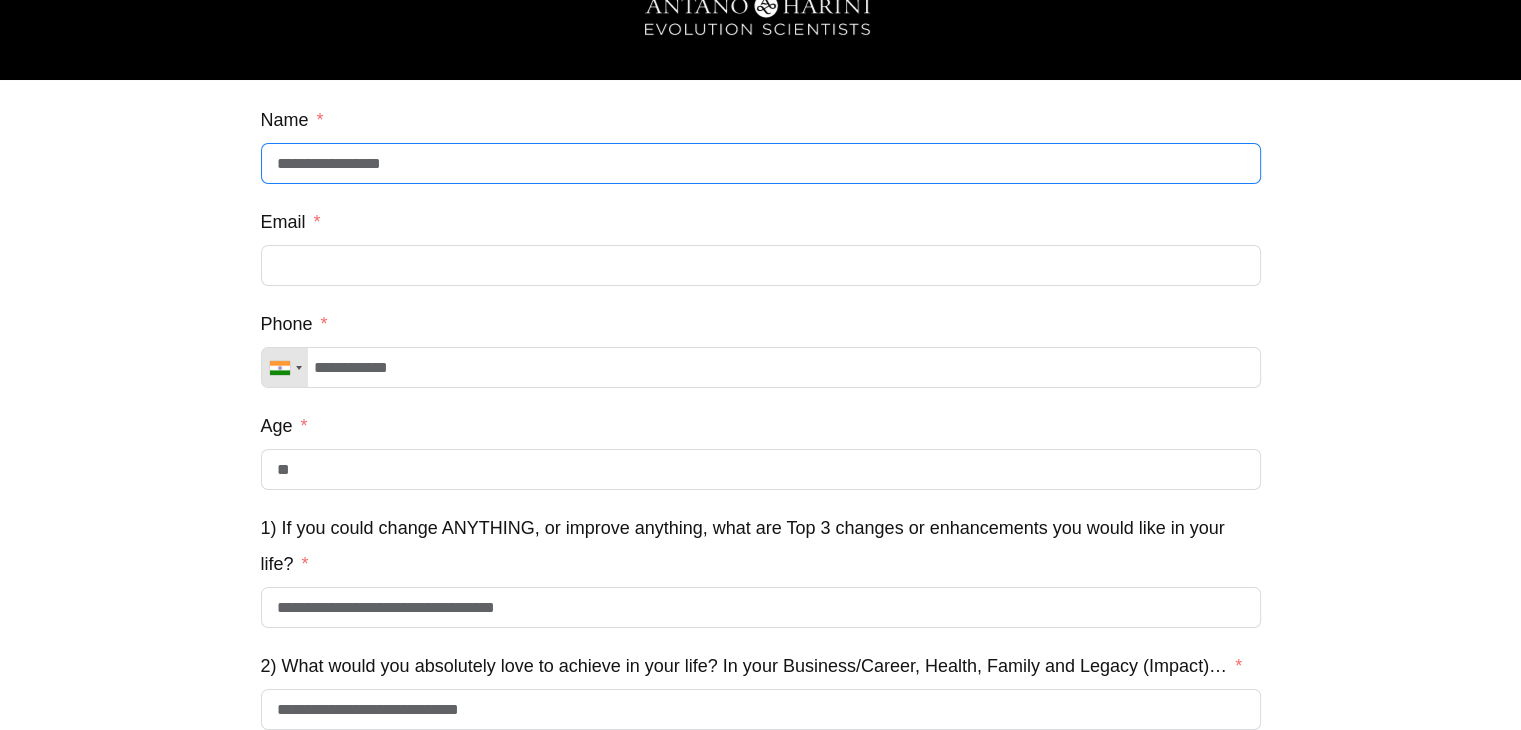 type on "**********" 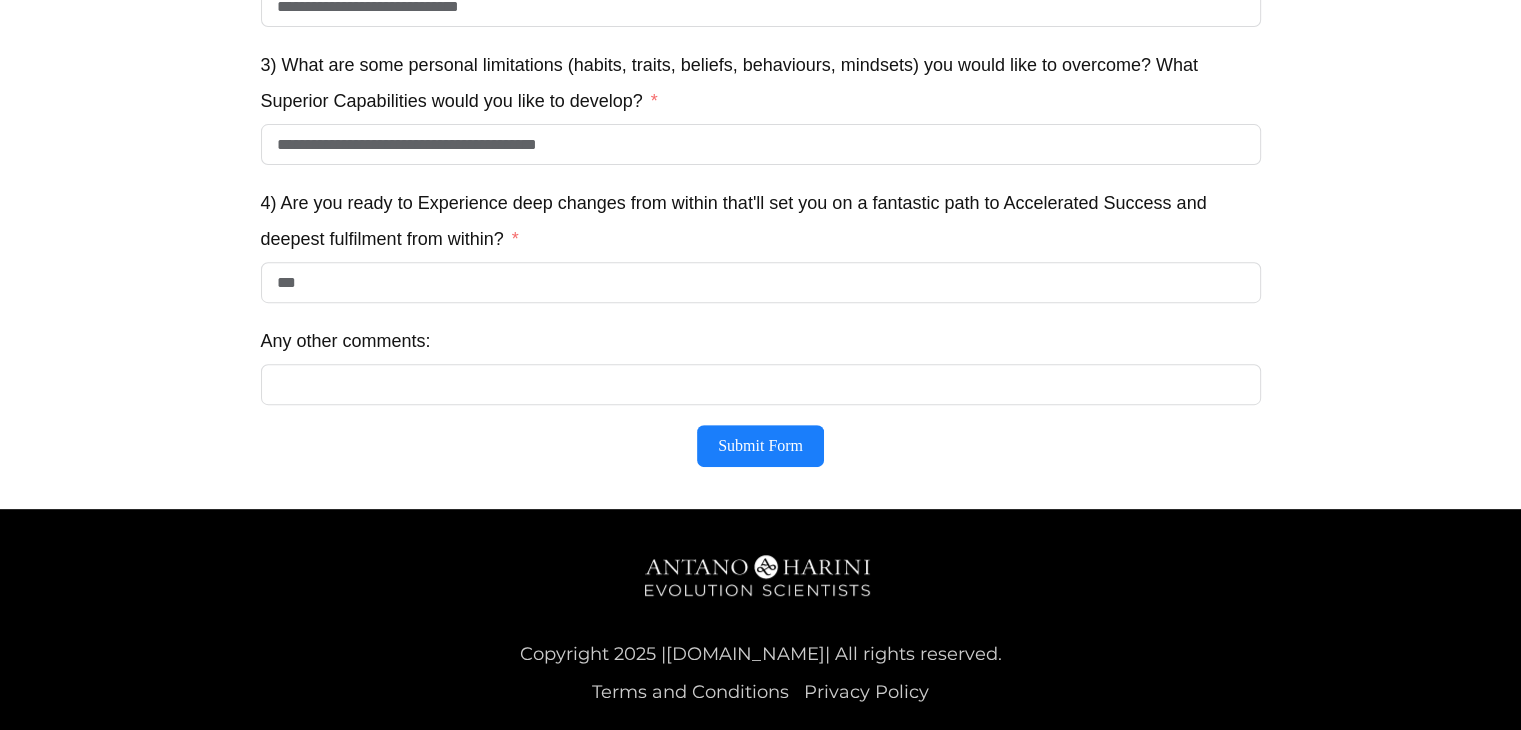 scroll, scrollTop: 756, scrollLeft: 0, axis: vertical 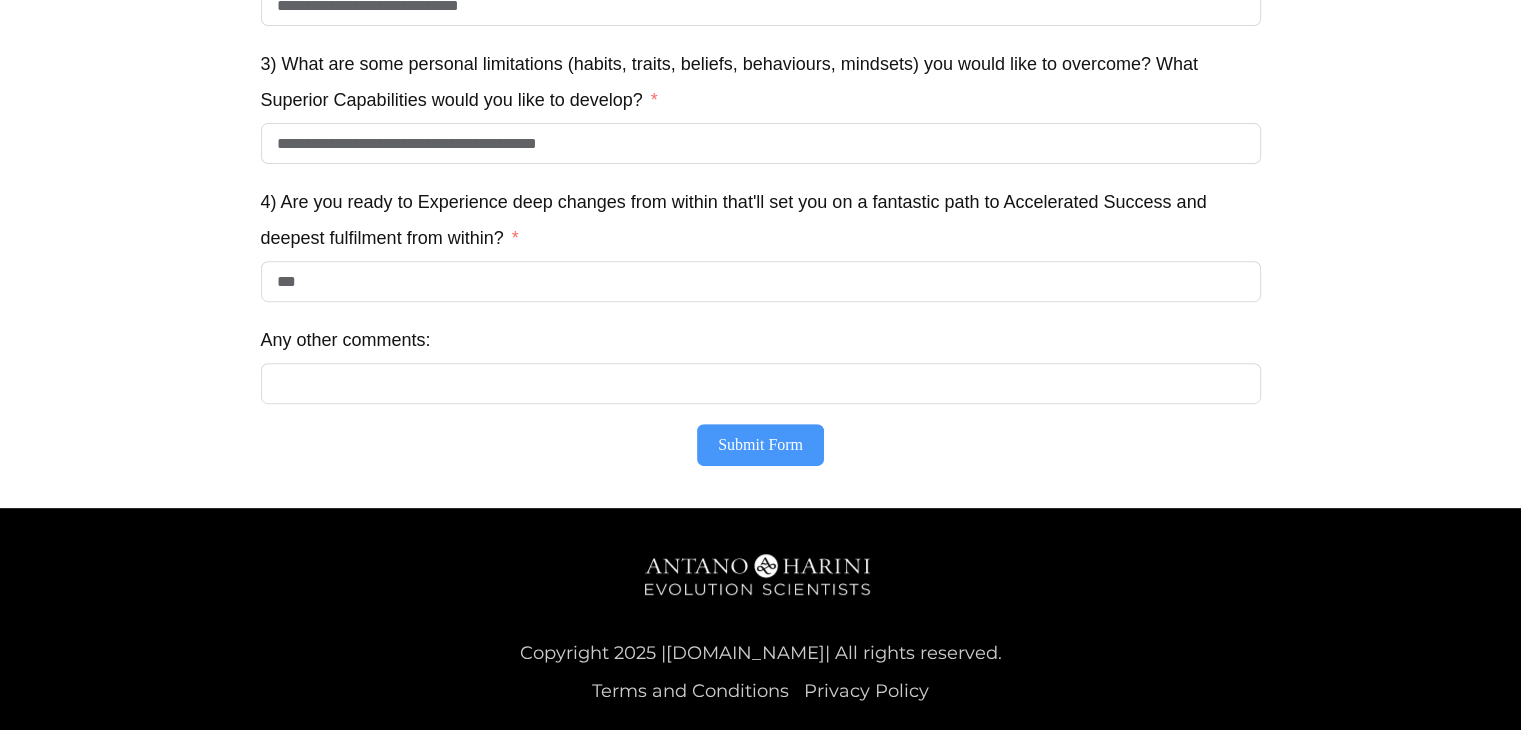click on "Submit Form" at bounding box center (760, 445) 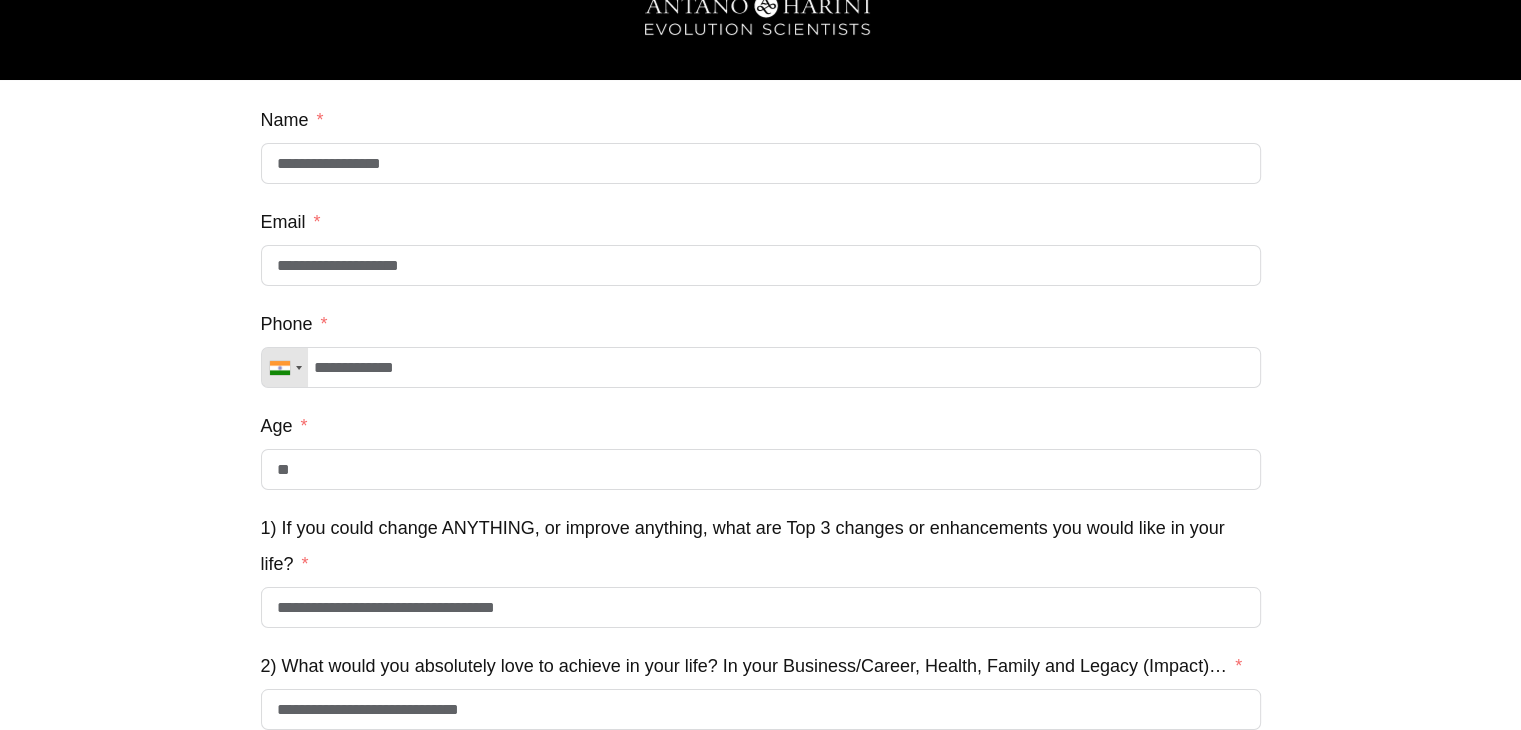 scroll, scrollTop: 0, scrollLeft: 0, axis: both 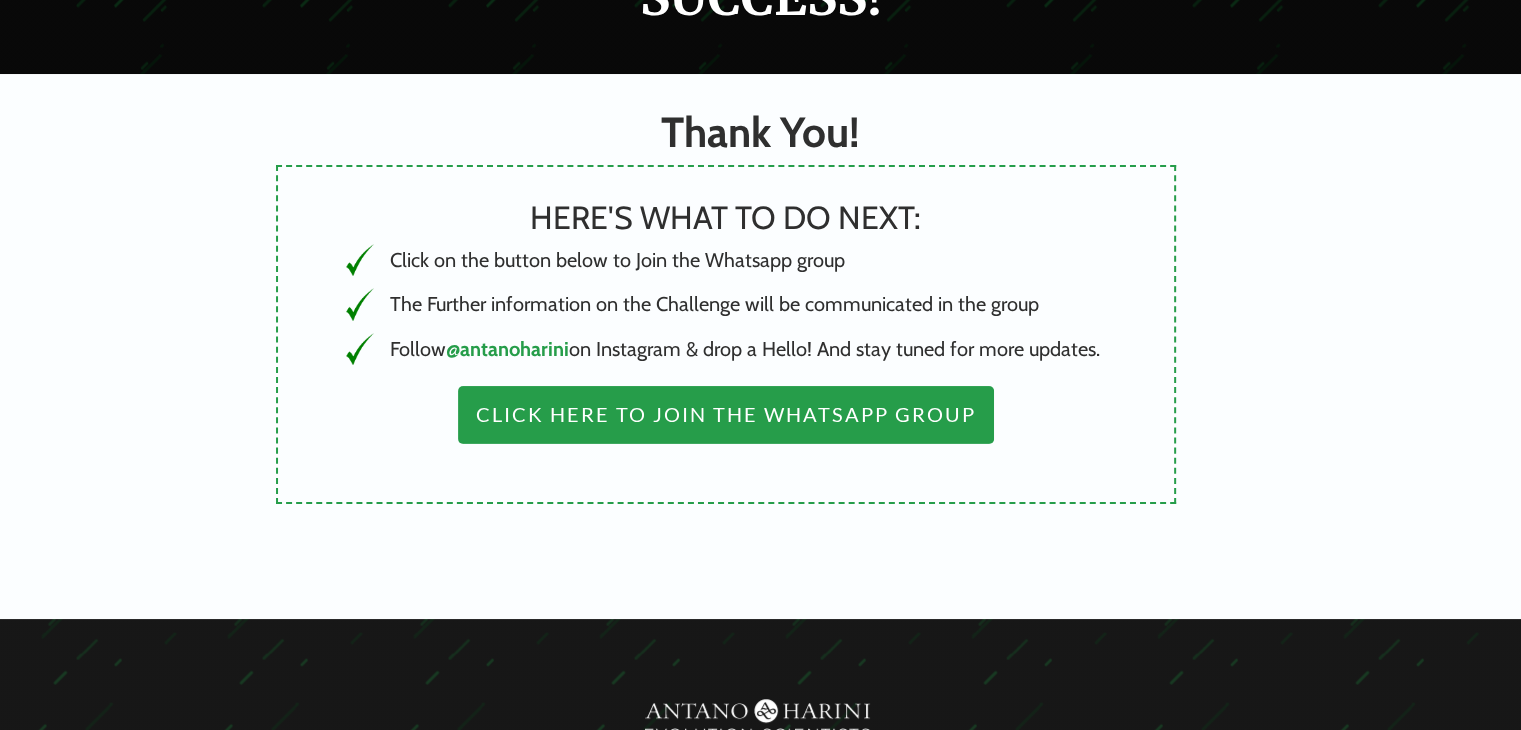 click on "Click Here to Join the Whatsapp Group" at bounding box center [726, 415] 